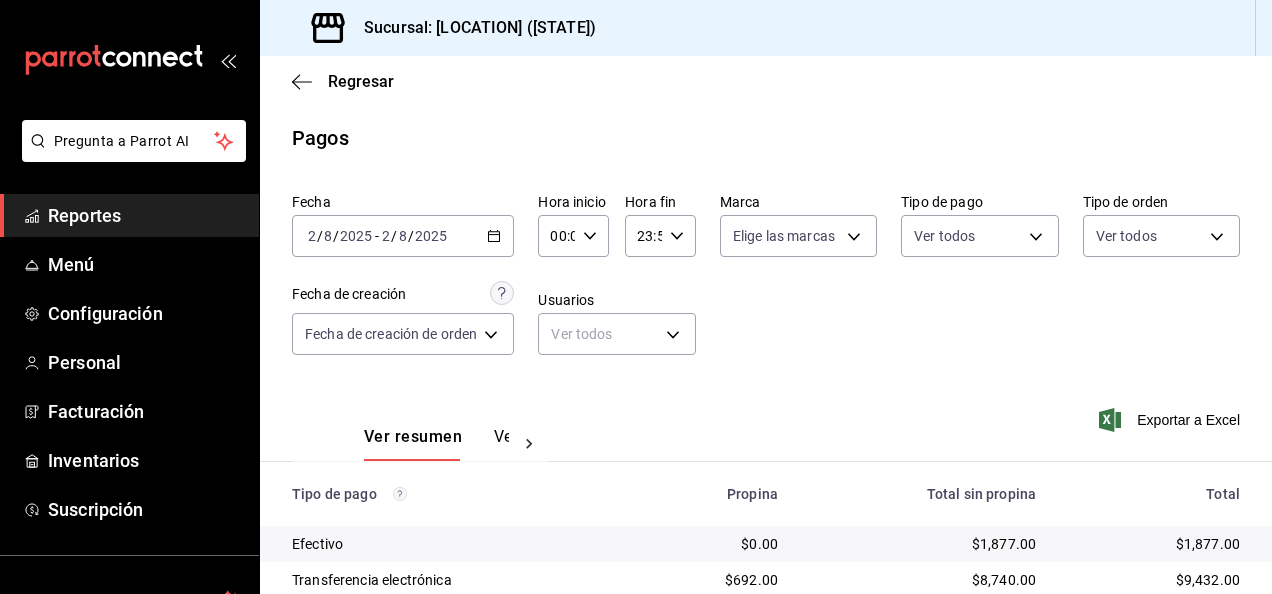 scroll, scrollTop: 0, scrollLeft: 0, axis: both 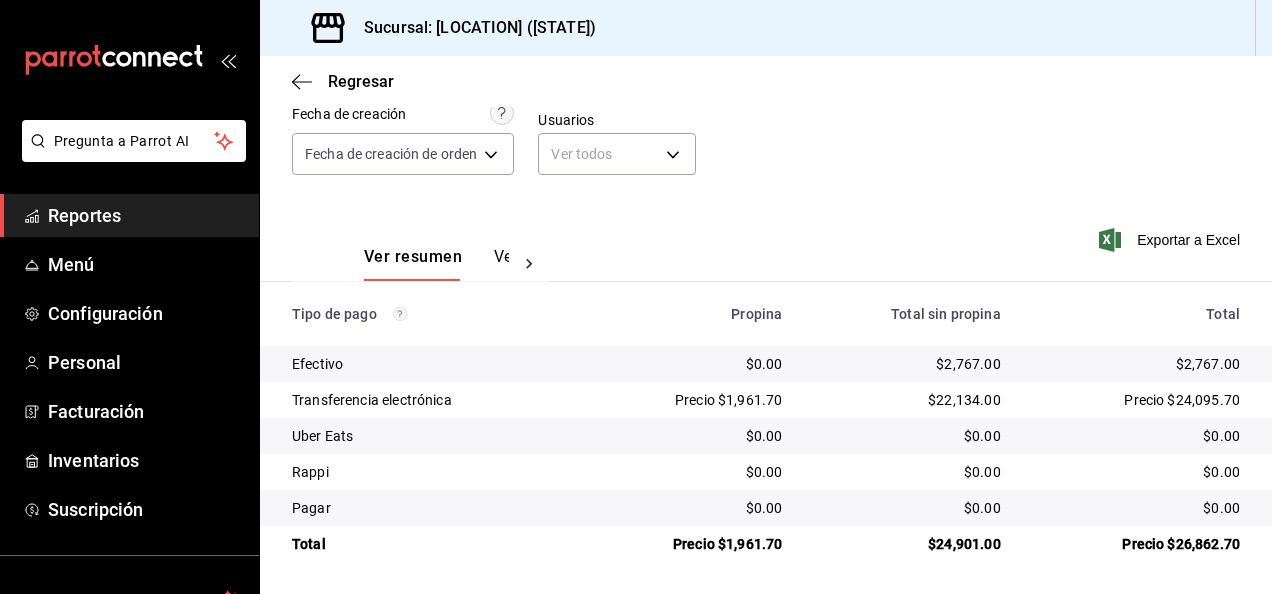 click on "$24,901.00" at bounding box center (907, 544) 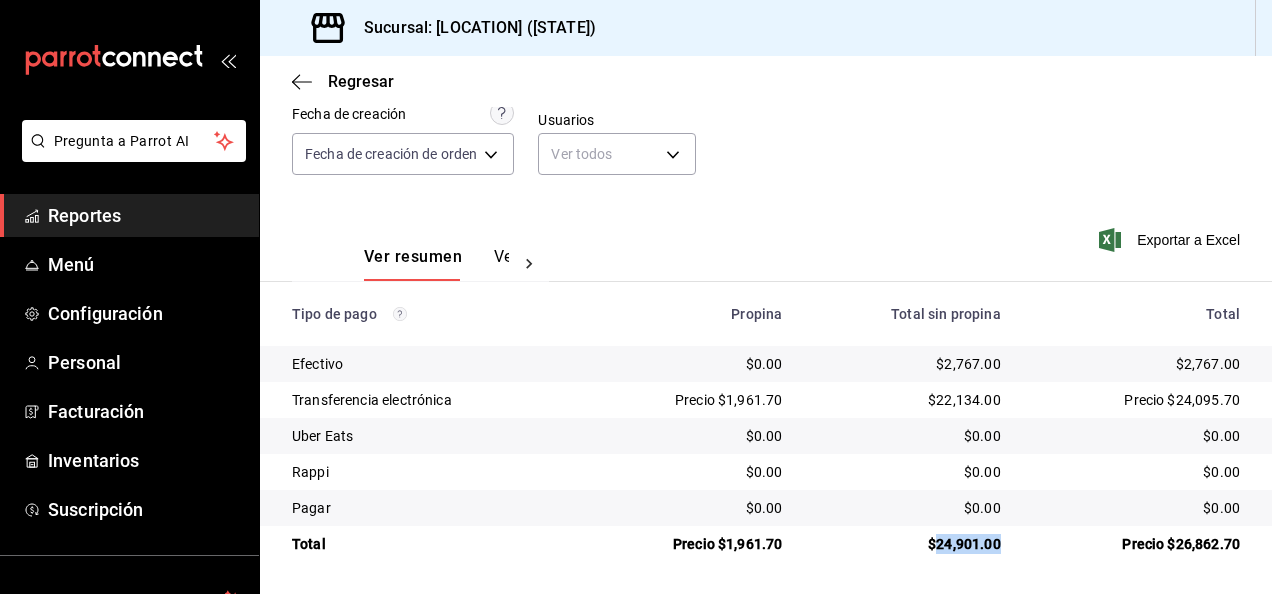 click on "$24,901.00" at bounding box center (907, 544) 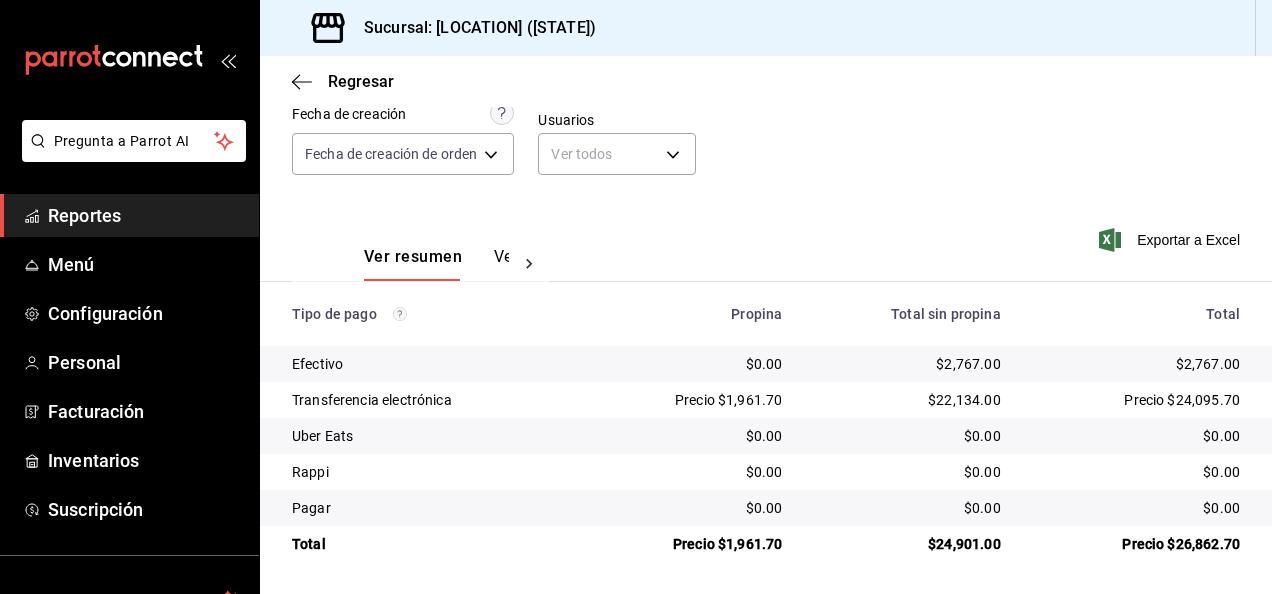 click on "$22,134.00" at bounding box center [907, 400] 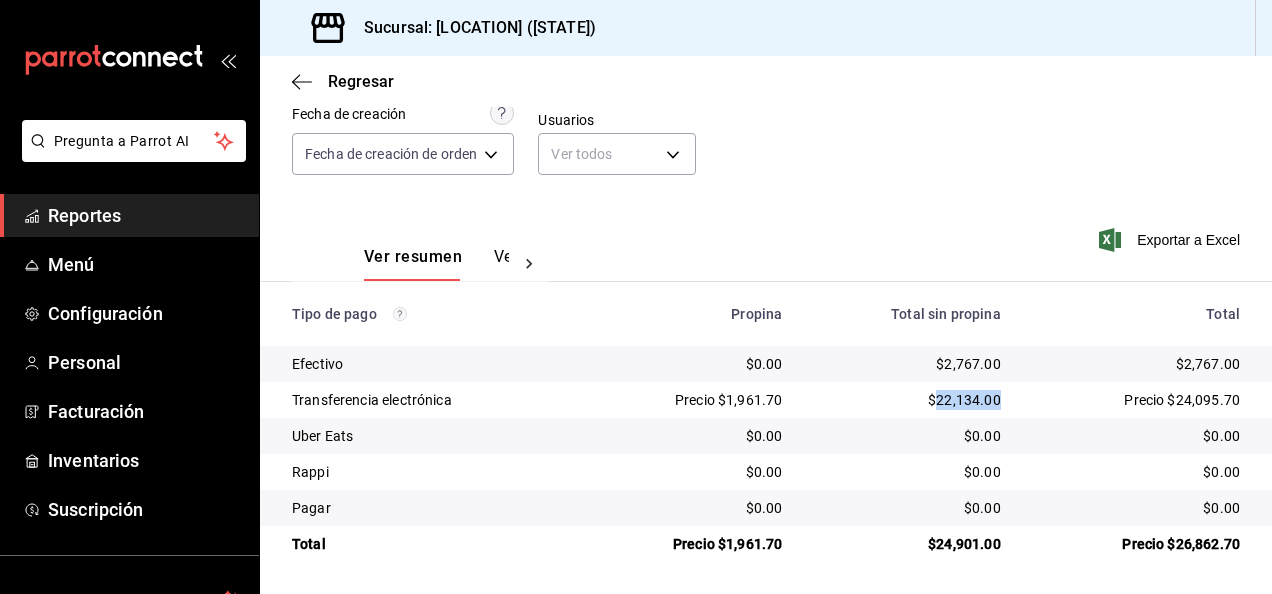 click on "$22,134.00" at bounding box center [907, 400] 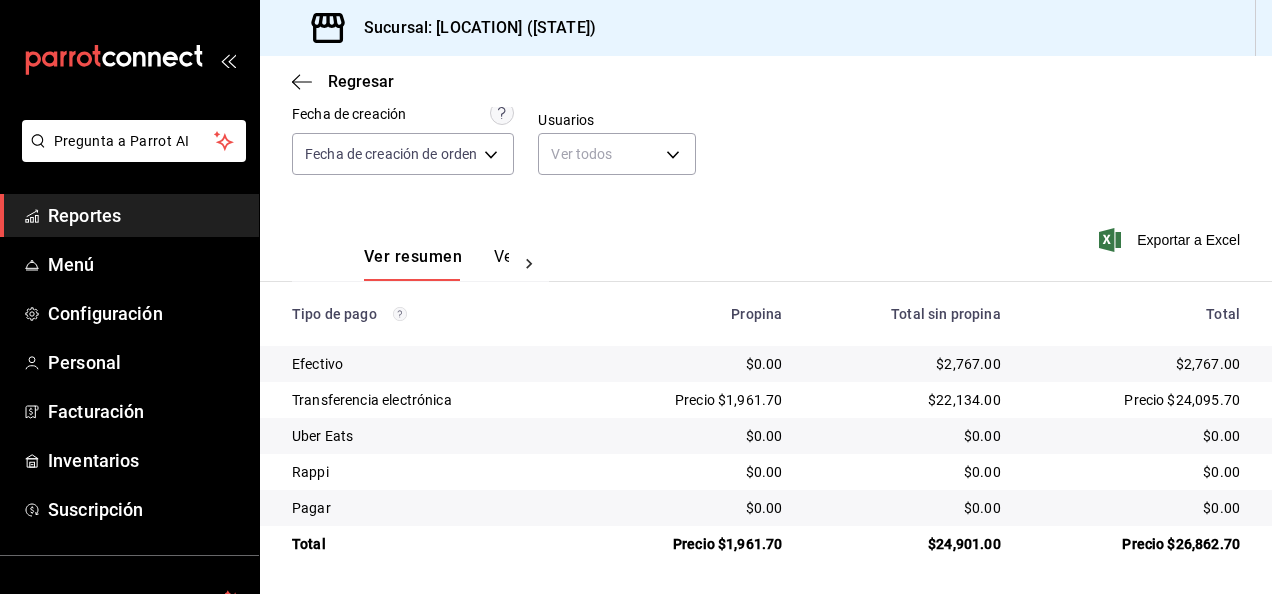 click on "Precio $1,961.70" at bounding box center (689, 400) 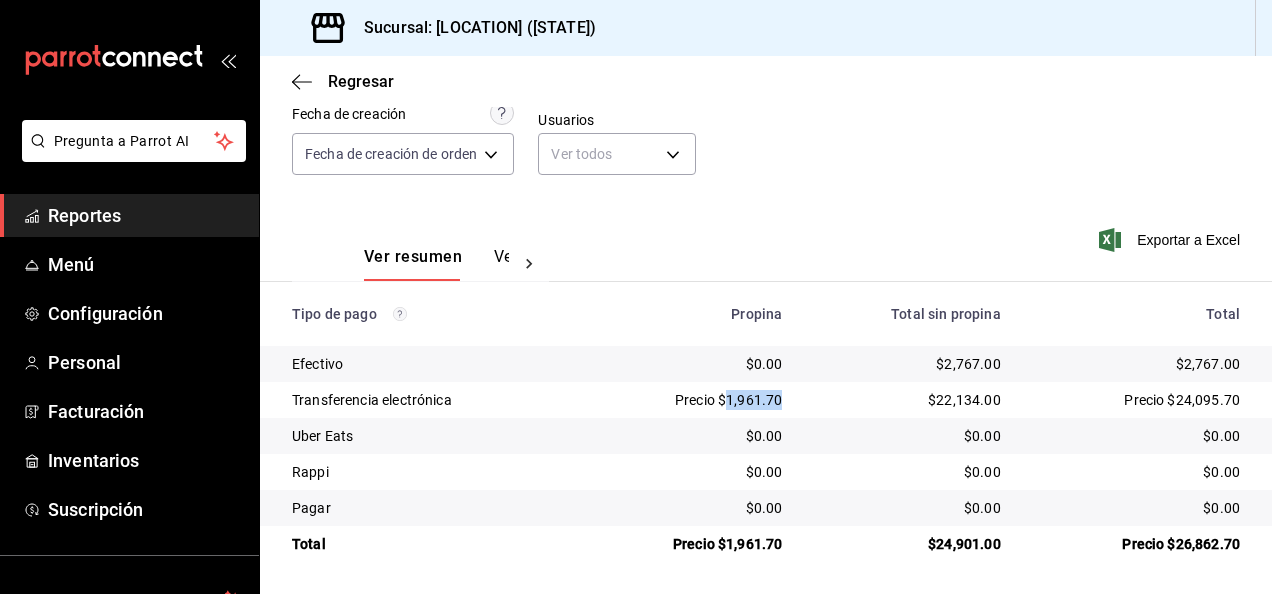 click on "Precio $1,961.70" at bounding box center (689, 400) 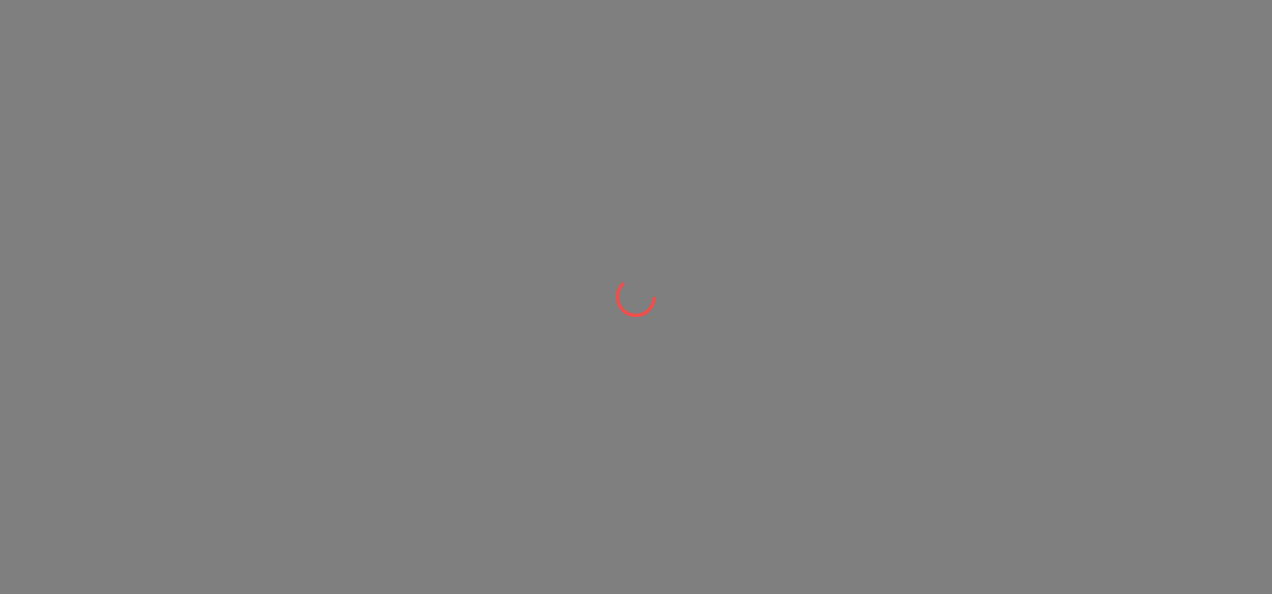 scroll, scrollTop: 0, scrollLeft: 0, axis: both 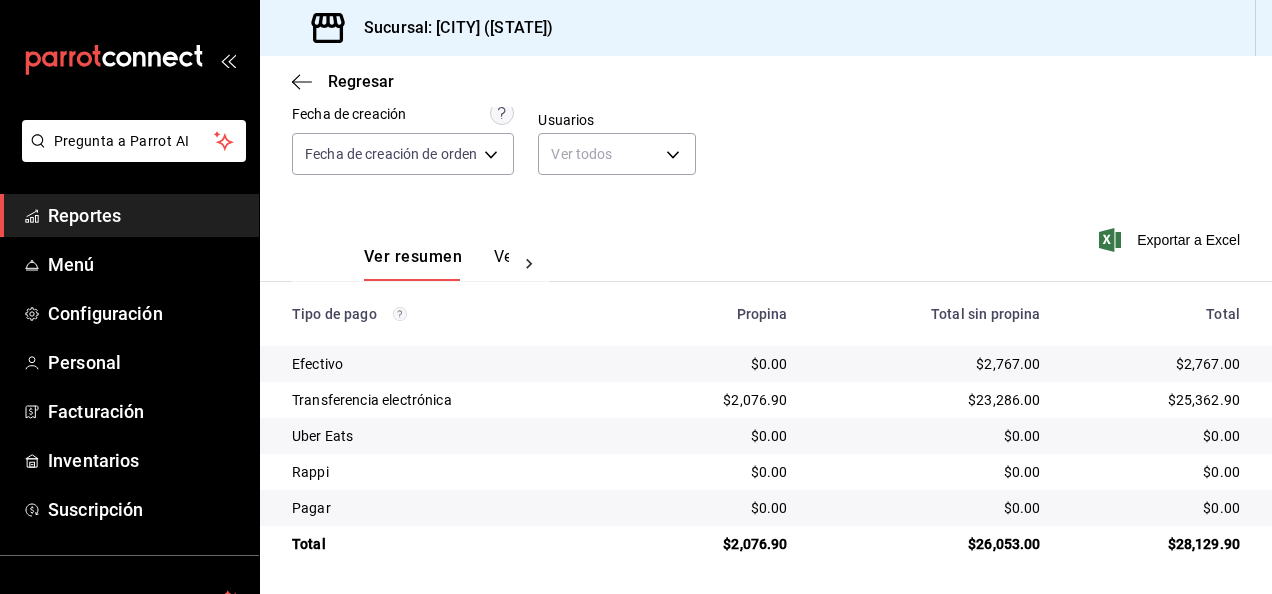 click on "$2,767.00" at bounding box center [930, 364] 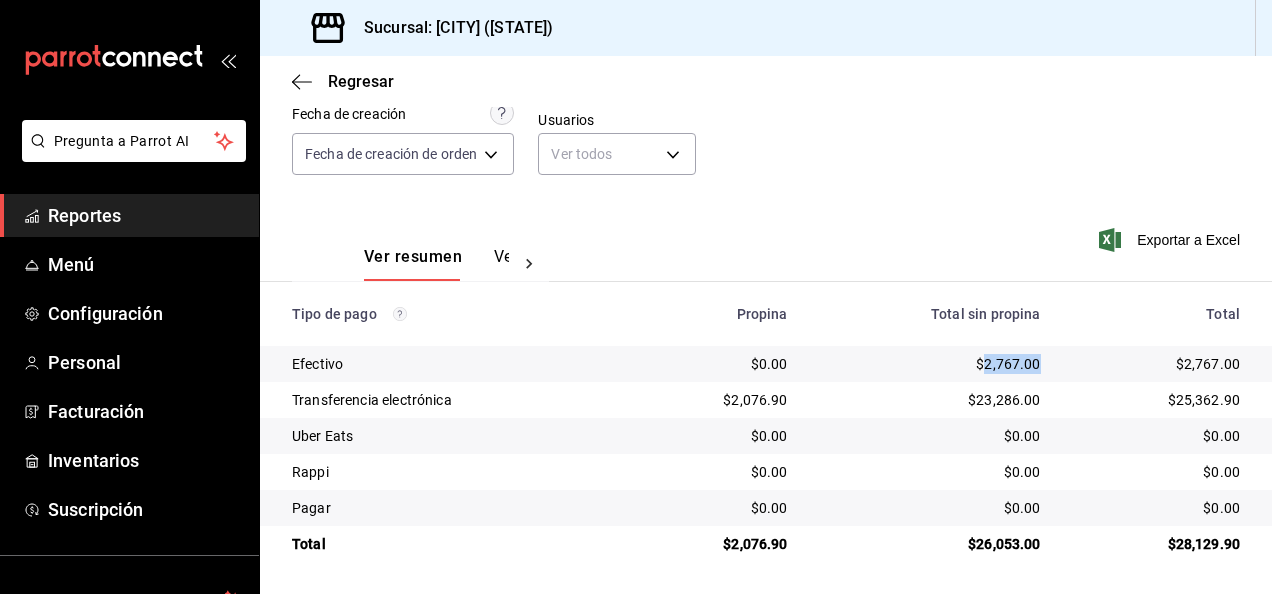 click on "$2,767.00" at bounding box center [930, 364] 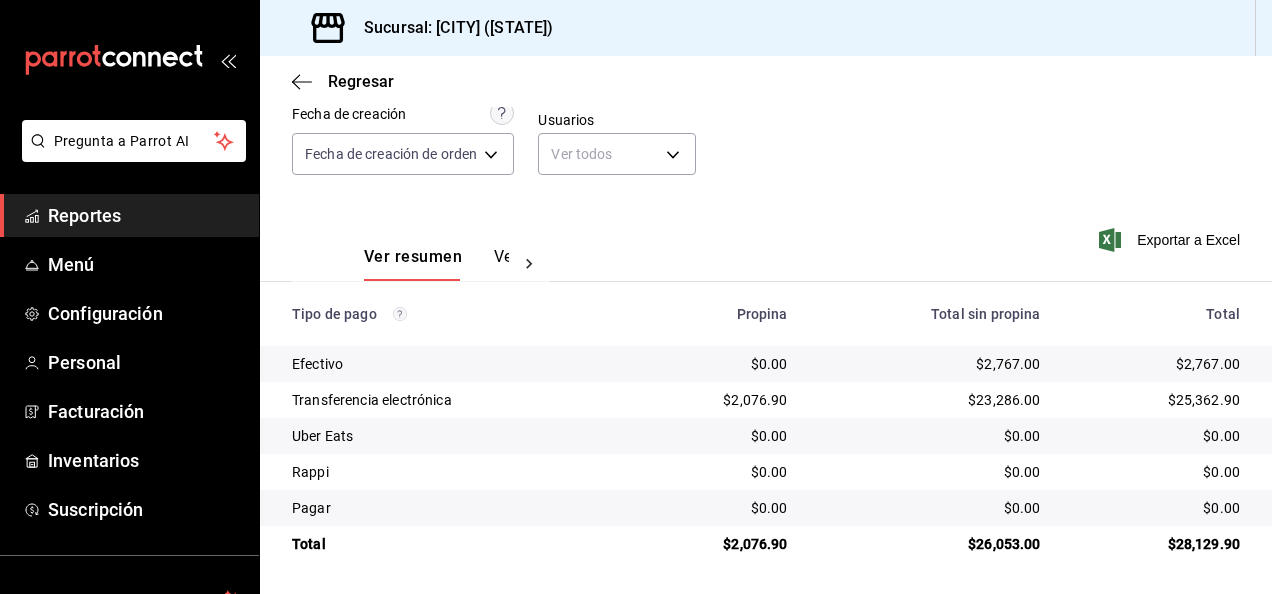 click on "$2,076.90" at bounding box center (717, 400) 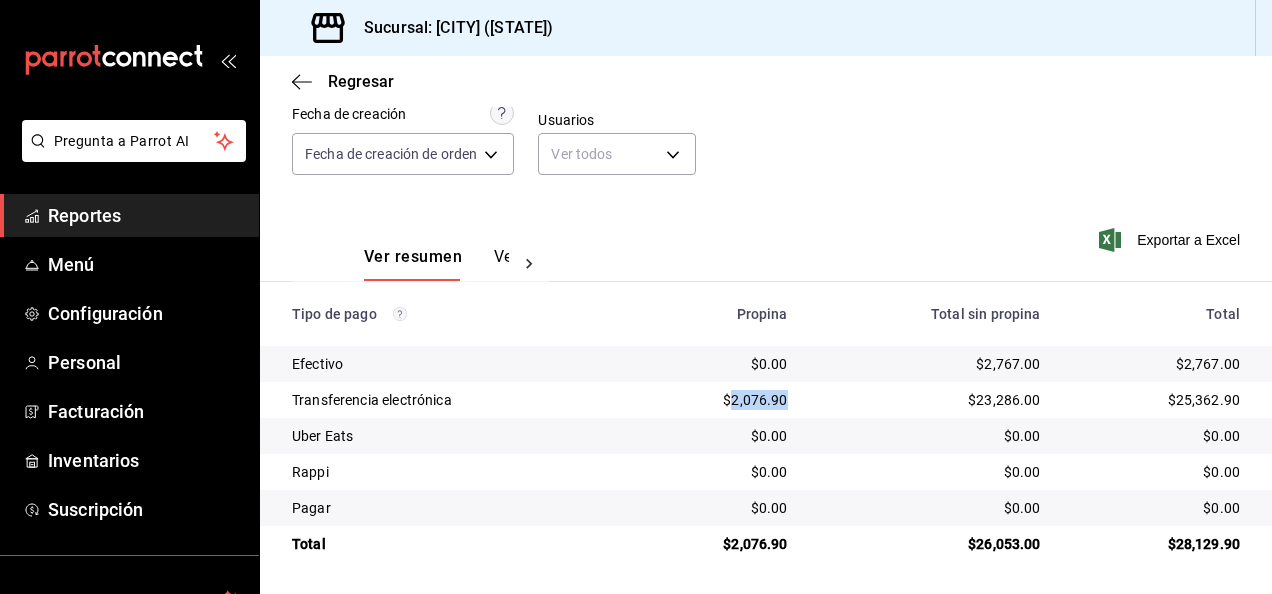 click on "$2,076.90" at bounding box center [717, 400] 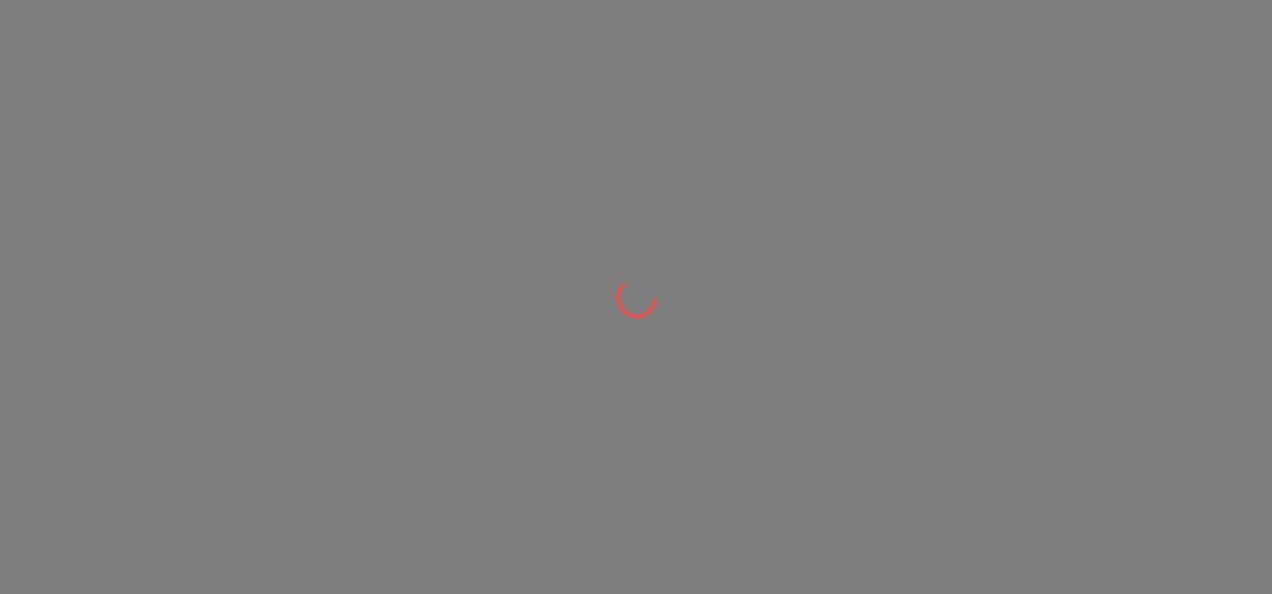 scroll, scrollTop: 0, scrollLeft: 0, axis: both 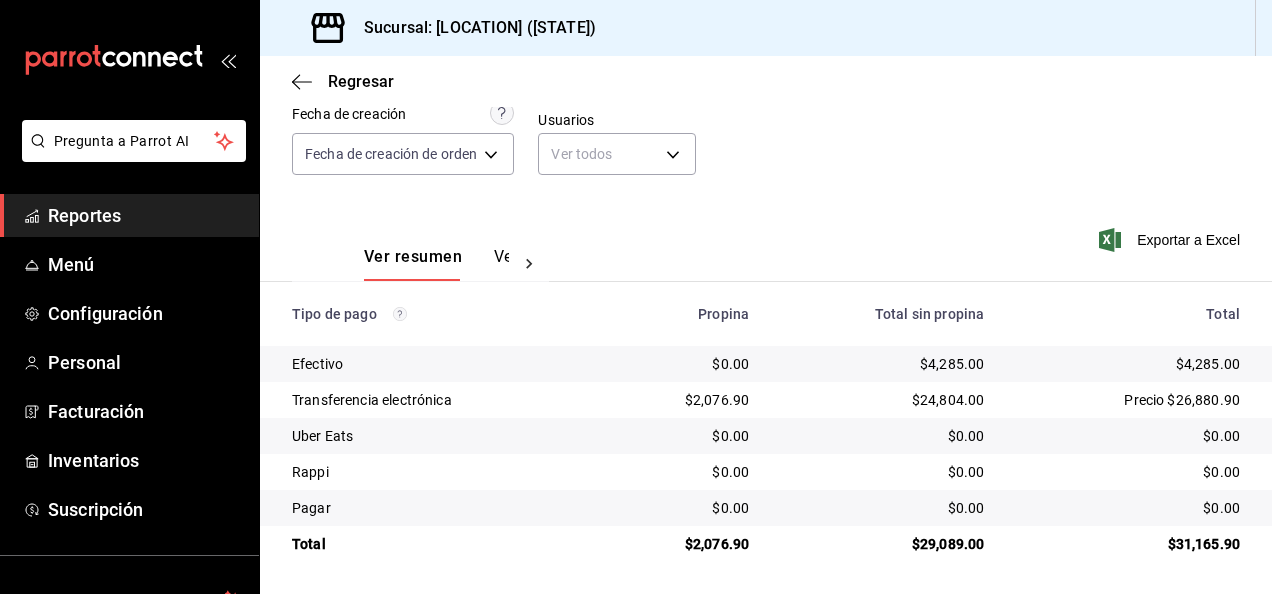 click on "$4,285.00" at bounding box center [882, 364] 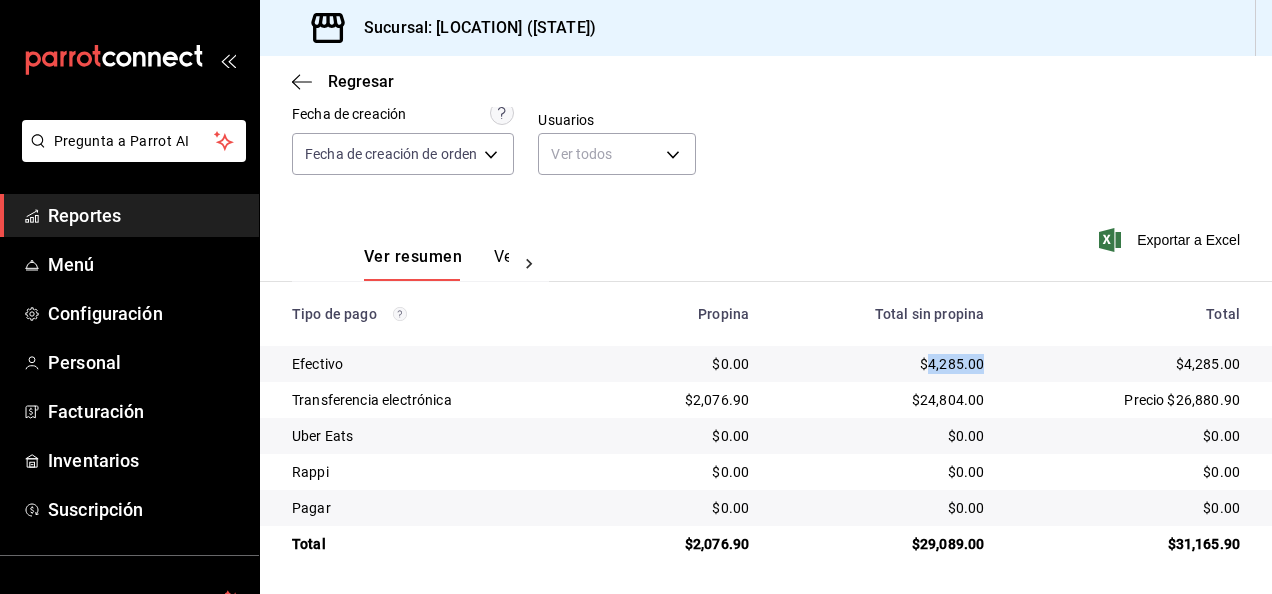 click on "$4,285.00" at bounding box center [882, 364] 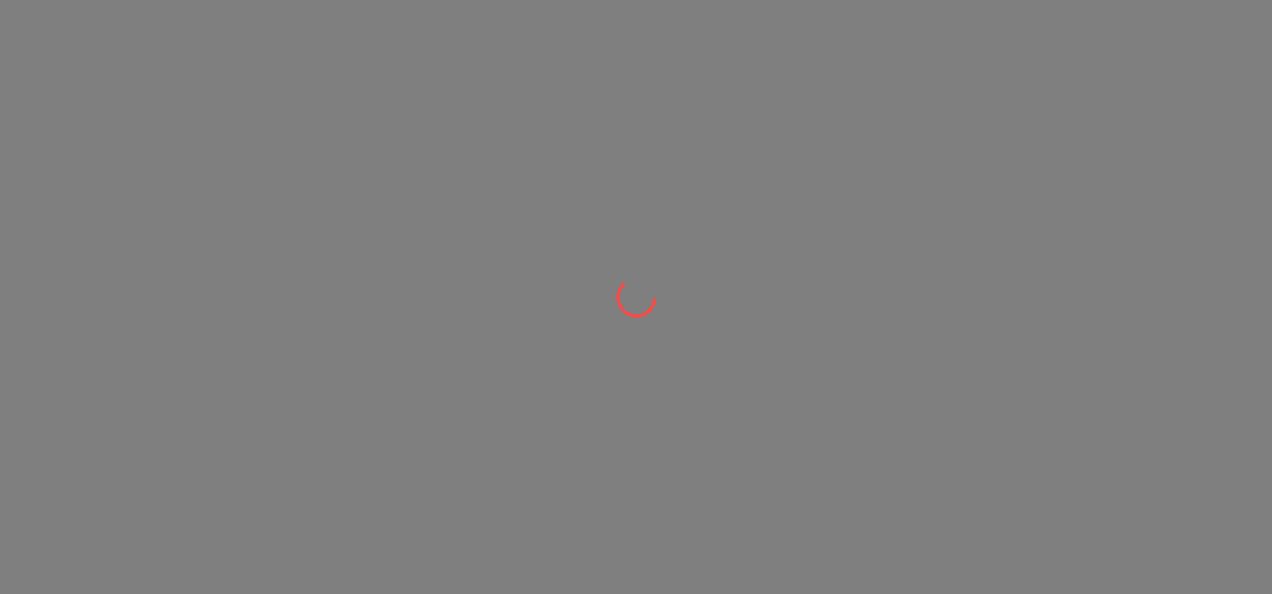 scroll, scrollTop: 0, scrollLeft: 0, axis: both 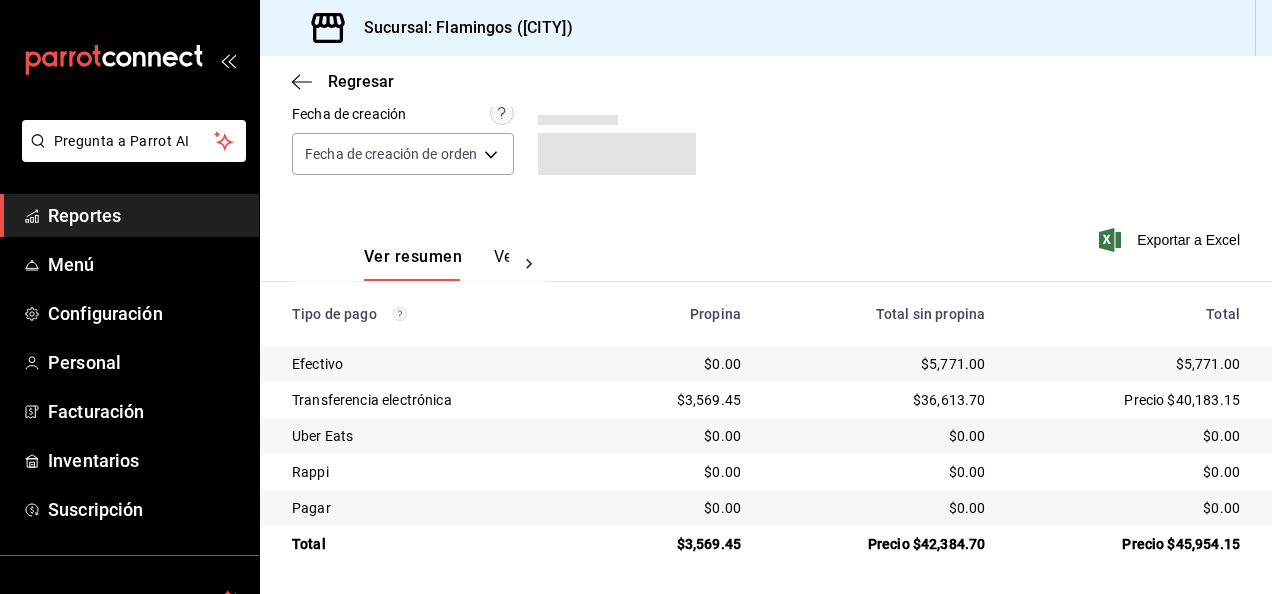 click on "Precio $42,384.70" at bounding box center [879, 544] 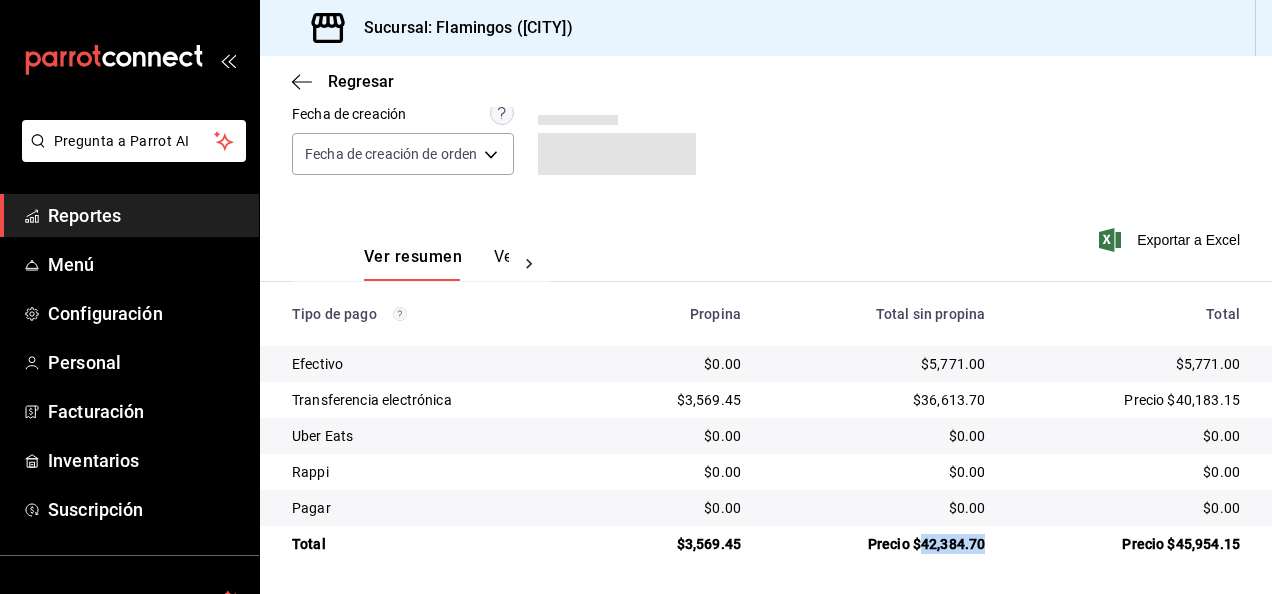 click on "Precio $42,384.70" at bounding box center (879, 544) 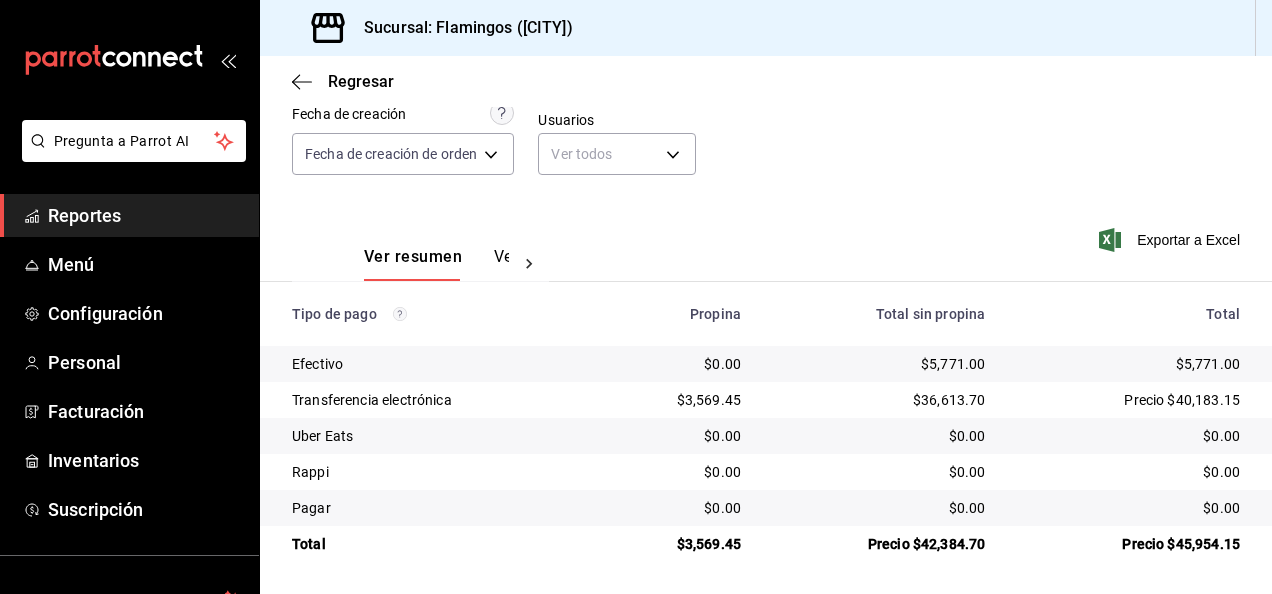 click on "$36,613.70" at bounding box center [879, 400] 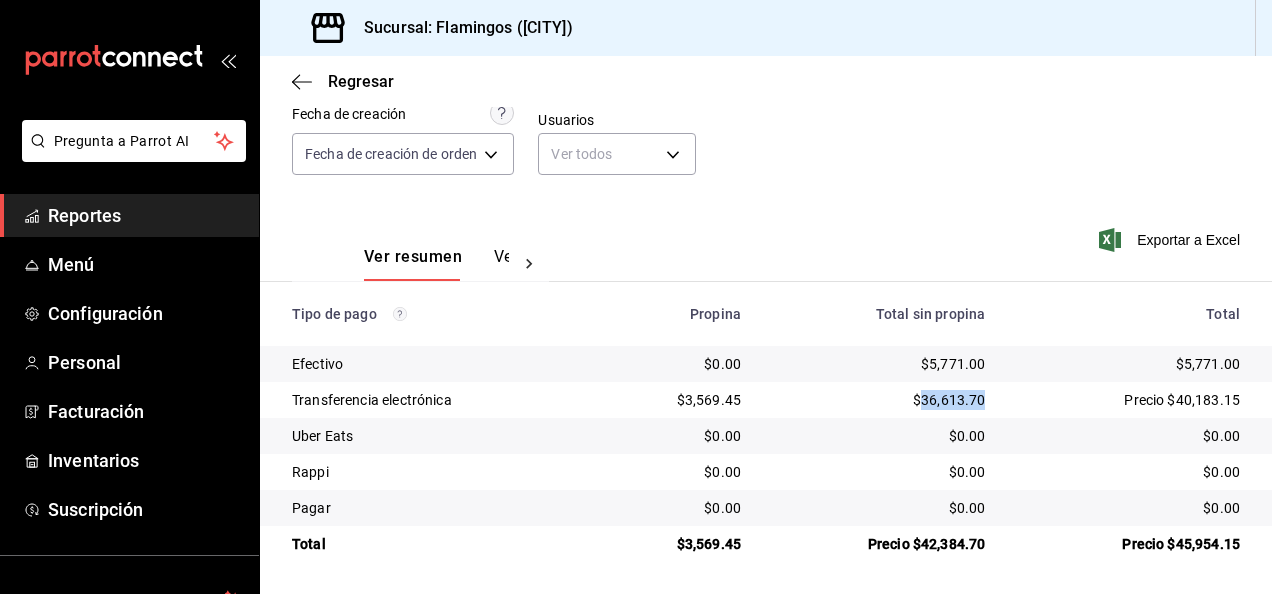 click on "$36,613.70" at bounding box center (879, 400) 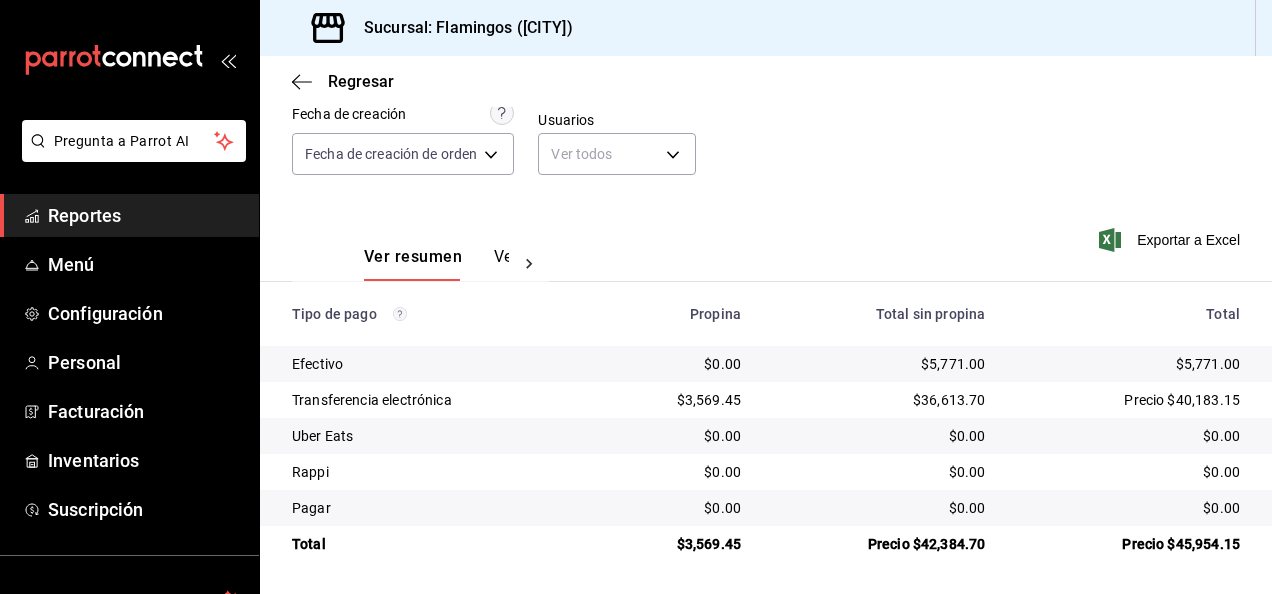 click on "$3,569.45" at bounding box center [678, 400] 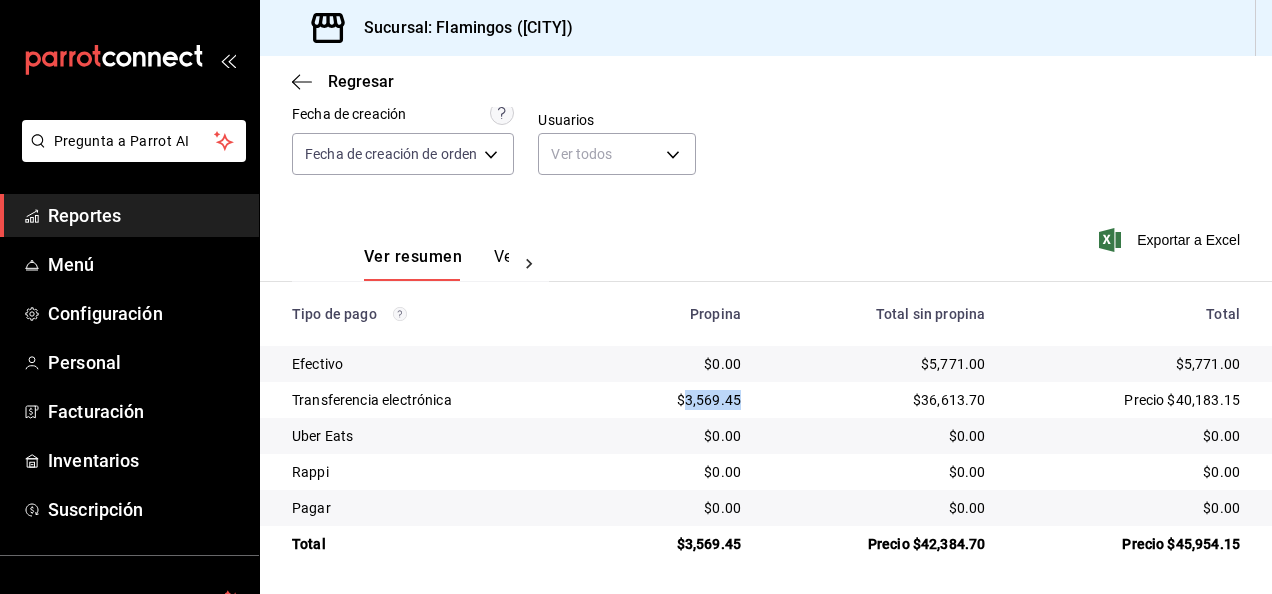 click on "$3,569.45" at bounding box center (678, 400) 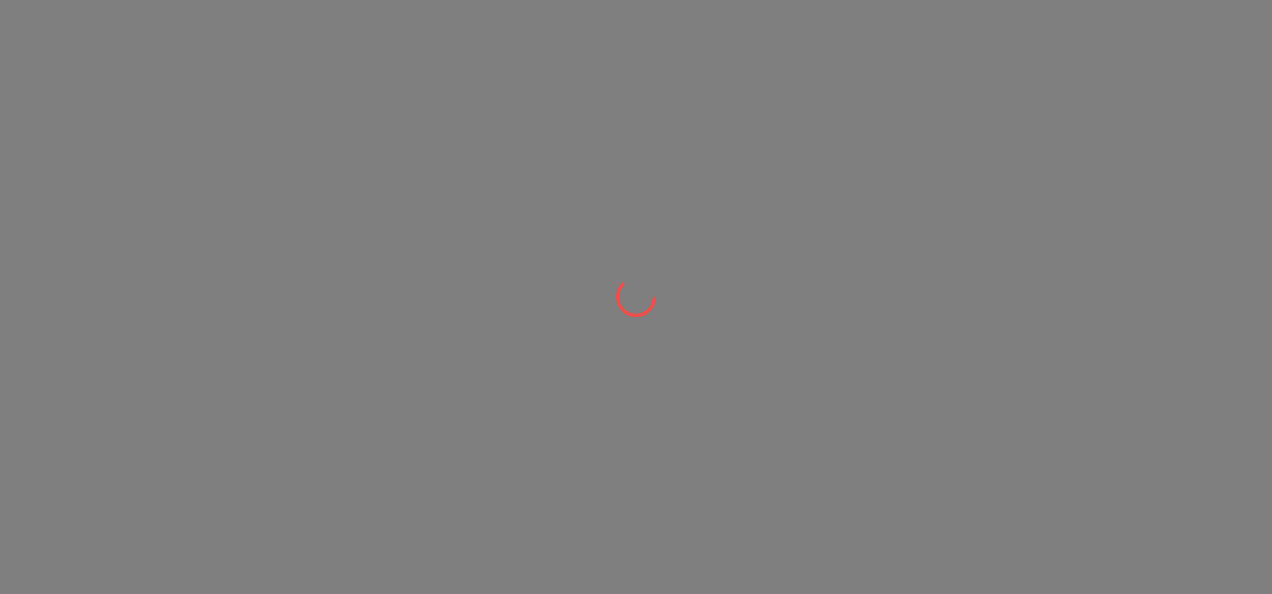 scroll, scrollTop: 0, scrollLeft: 0, axis: both 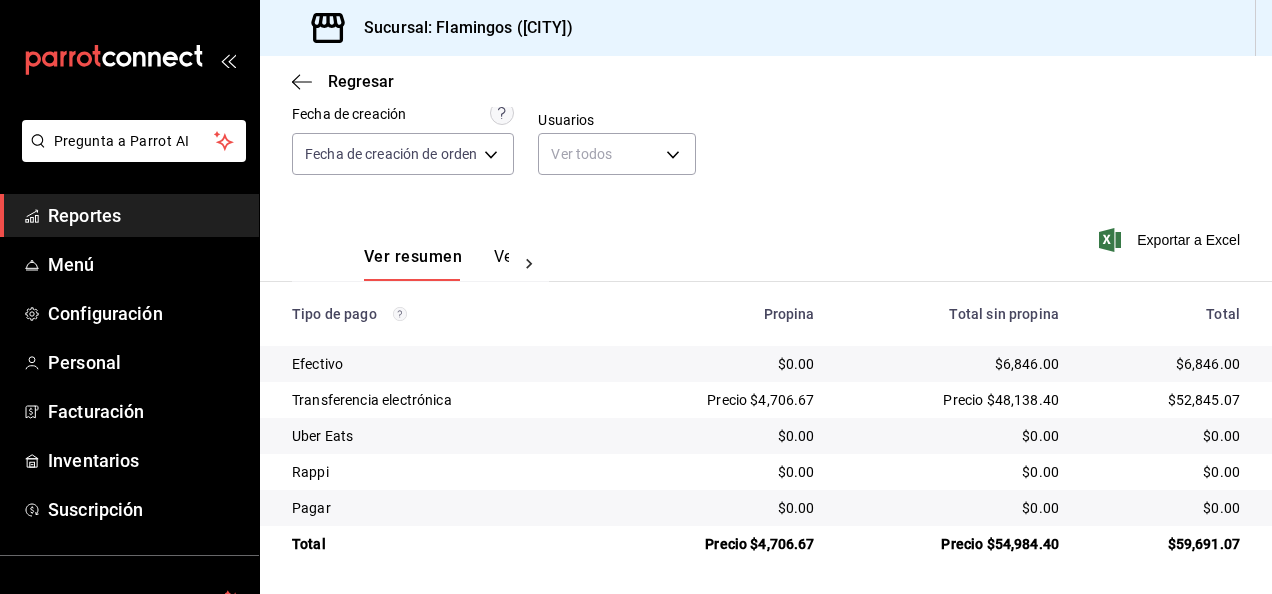 click on "Reportes" at bounding box center [84, 215] 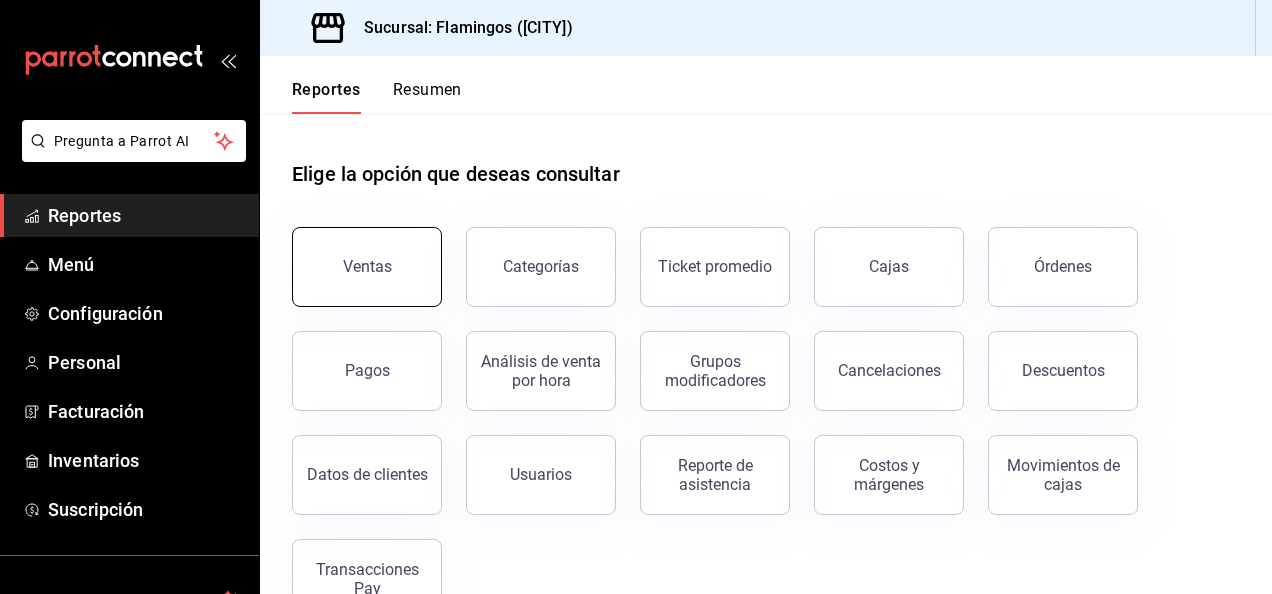 click on "Ventas" at bounding box center (367, 266) 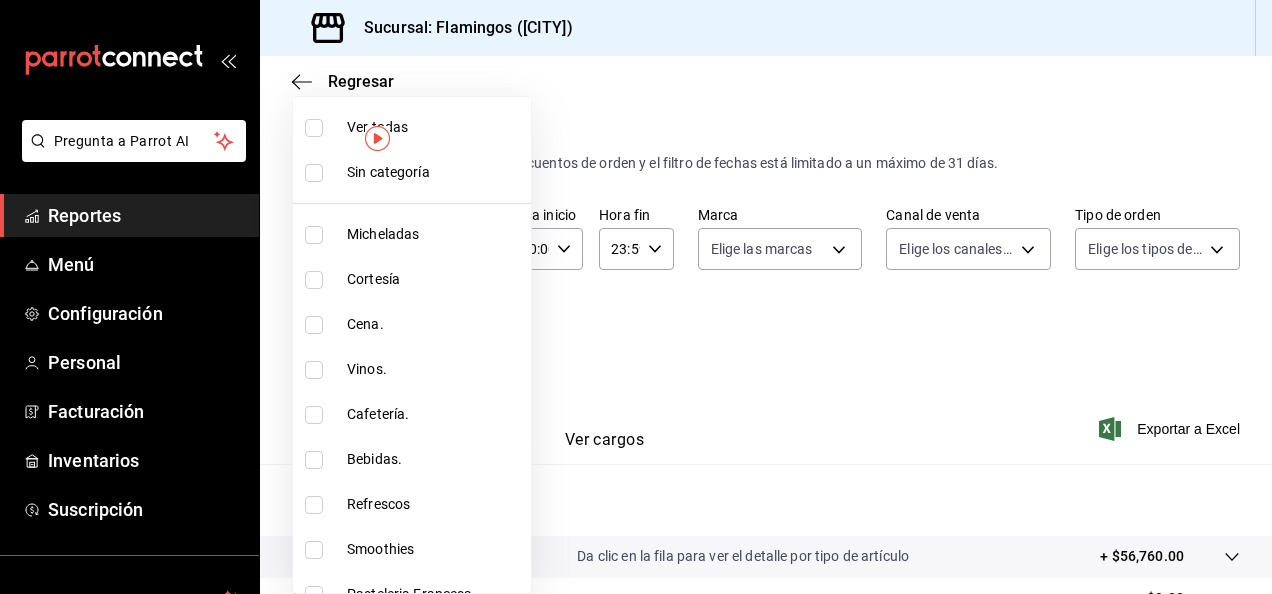 click on "Pregunta a Parrot AI Reportes   Menú   Configuración   Personal   Facturación   Inventarios   Suscripción   Ayuda Recomienda Parrot   Juan Manuel Ortega   Sugerir nueva función   Sucursal: Flamingos (CDMX) Regresar Ventas Los artículos listados no incluyen descuentos de orden y el filtro de fechas está limitado a un máximo de 31 días. Fecha 2025-08-02 2 / 8 / 2025 - 2025-08-02 2 / 8 / 2025 Hora inicio 00:00 Hora inicio Hora fin 23:59 Hora fin Marca Elige las marcas Canal de venta Elige los canales de venta Tipo de orden Elige los tipos de orden Categorías Elige las categorías Ver resumen Ver ventas Ver cargos Exportar a Excel Resumen Total artículos Da clic en la fila para ver el detalle por tipo de artículo + $56,760.00 Cargos por servicio + $0.00 Venta bruta = $56,760.00 Descuentos totales - $523.60 Certificados de regalo - $0.00 Venta total = $56,236.40 Impuestos - $7,756.74 Venta neta = $48,479.66 Pregunta a Parrot AI Reportes   Menú   Configuración   Personal   Facturación   Inventarios" at bounding box center (636, 297) 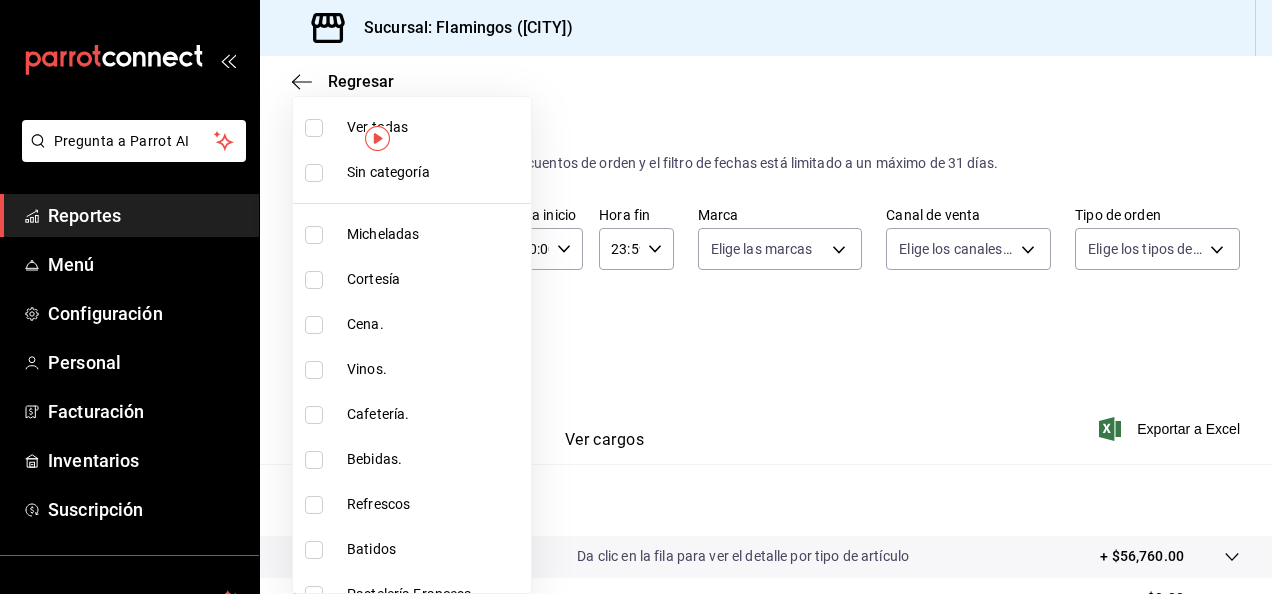 click at bounding box center [314, 370] 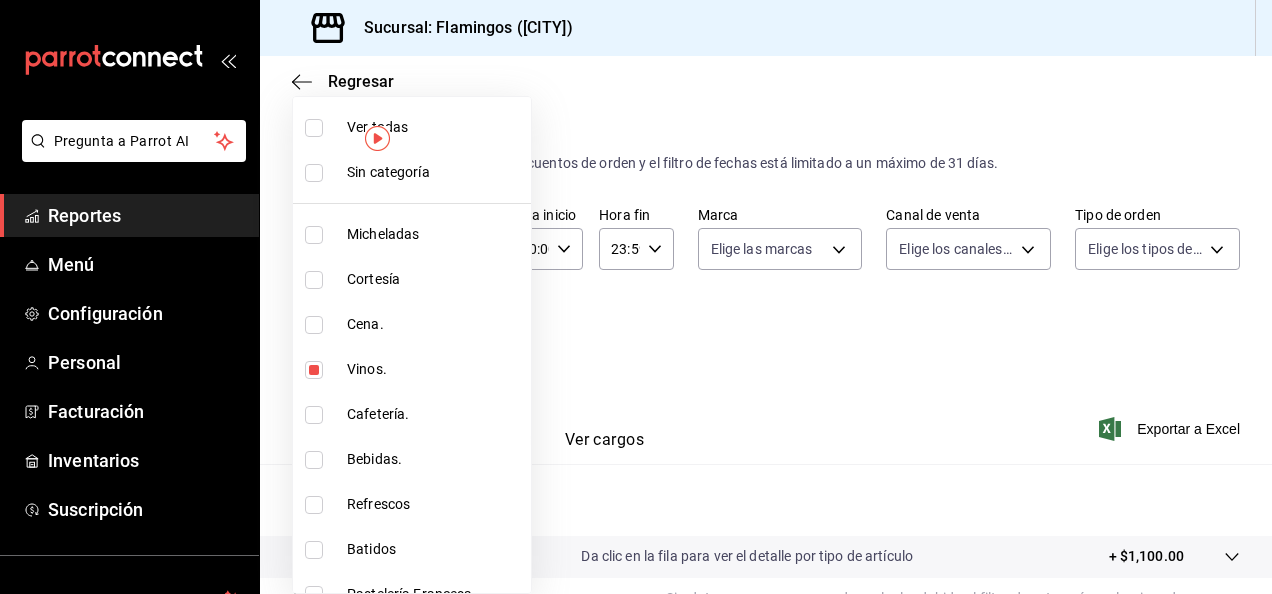 click at bounding box center (636, 297) 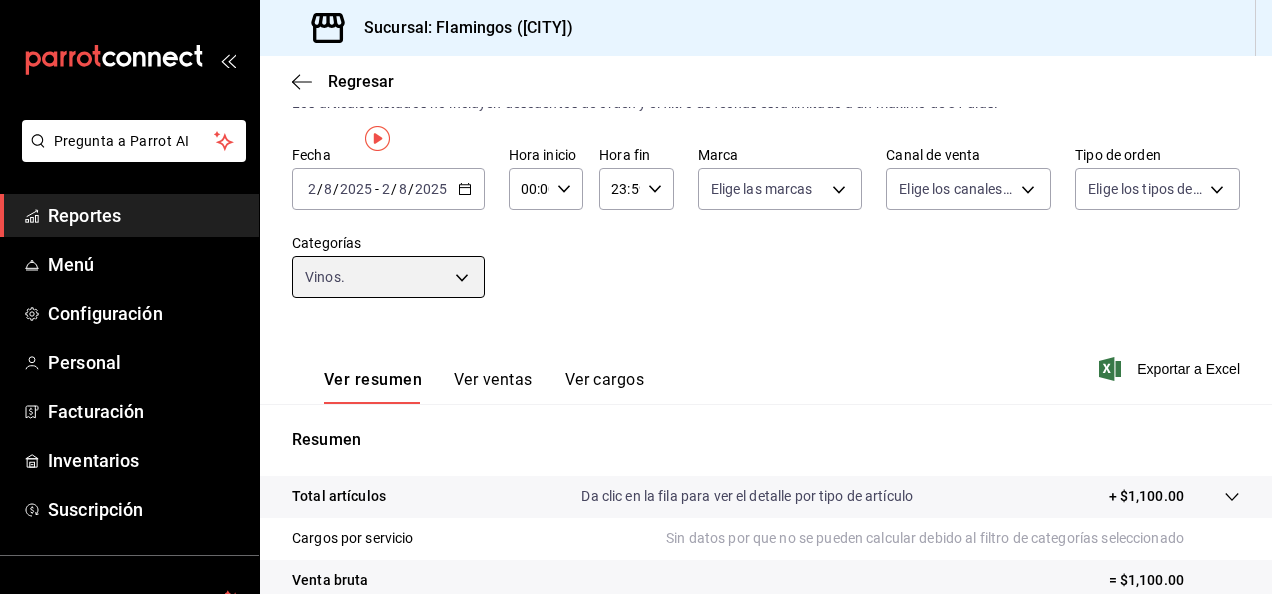 scroll, scrollTop: 0, scrollLeft: 0, axis: both 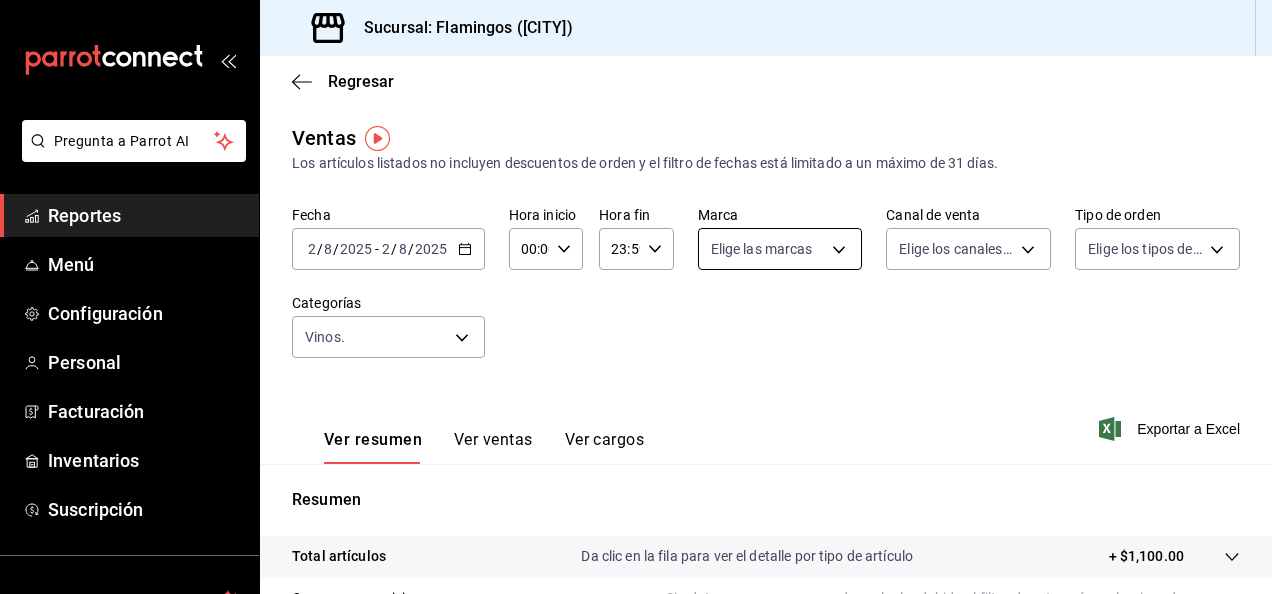 click on "Pregunta a Parrot AI Reportes   Menú   Configuración   Personal   Facturación   Inventarios   Suscripción   Ayuda Recomienda Parrot   Juan Manuel Ortega   Sugerir nueva función   Sucursal: Flamingos (CDMX) Regresar Ventas Los artículos listados no incluyen descuentos de orden y el filtro de fechas está limitado a un máximo de 31 días. Fecha 2025-08-02 2 / 8 / 2025 - 2025-08-02 2 / 8 / 2025 Hora inicio 00:00 Hora inicio Hora fin 23:59 Hora fin Marca Elige las marcas Canal de venta Elige los canales de venta Tipo de orden Elige los tipos de orden Categorías Vinos. 20d49db7-67df-40c7-9b72-46ff75a8320b Ver resumen Ver ventas Ver cargos Exportar a Excel Resumen Total artículos Da clic en la fila para ver el detalle por tipo de artículo + $1,100.00 Cargos por servicio  Sin datos por que no se pueden calcular debido al filtro de categorías seleccionado Venta bruta = $1,100.00 Descuentos totales  Sin datos por que no se pueden calcular debido al filtro de categorías seleccionado Certificados de regalo" at bounding box center (636, 297) 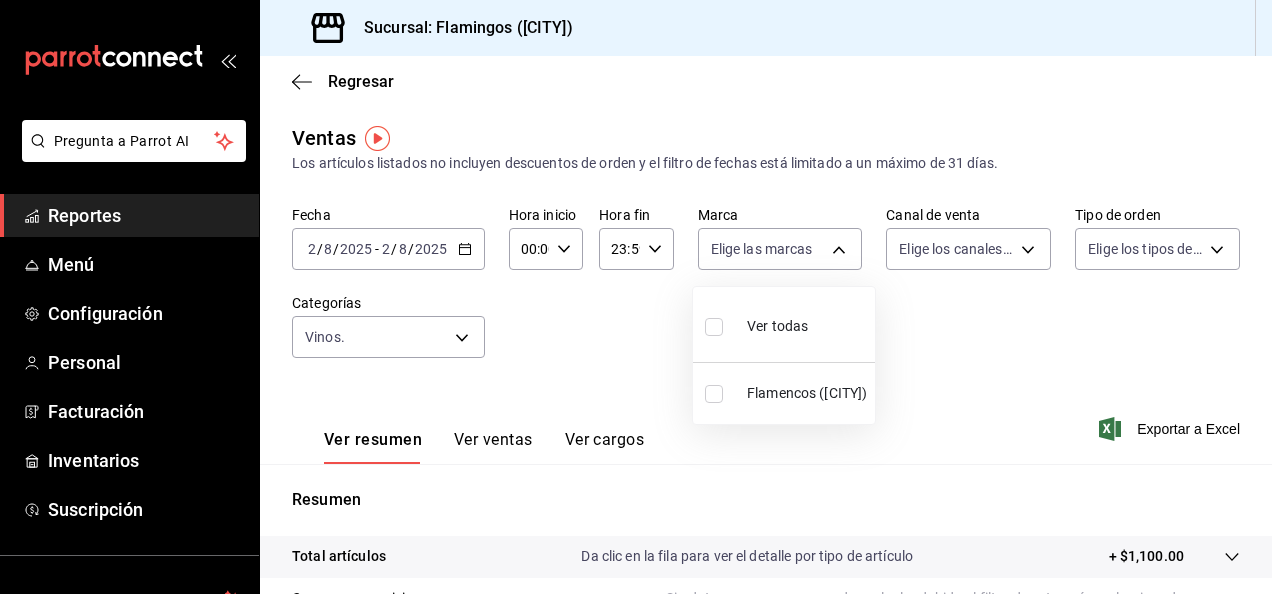 click at bounding box center [714, 327] 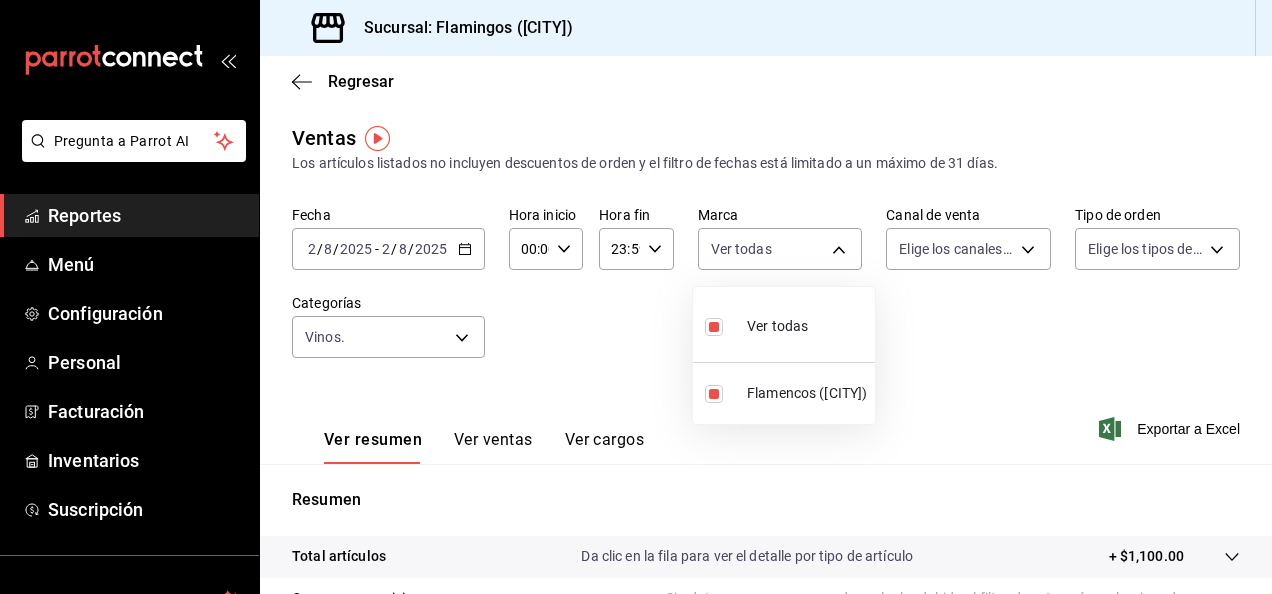 click at bounding box center [636, 297] 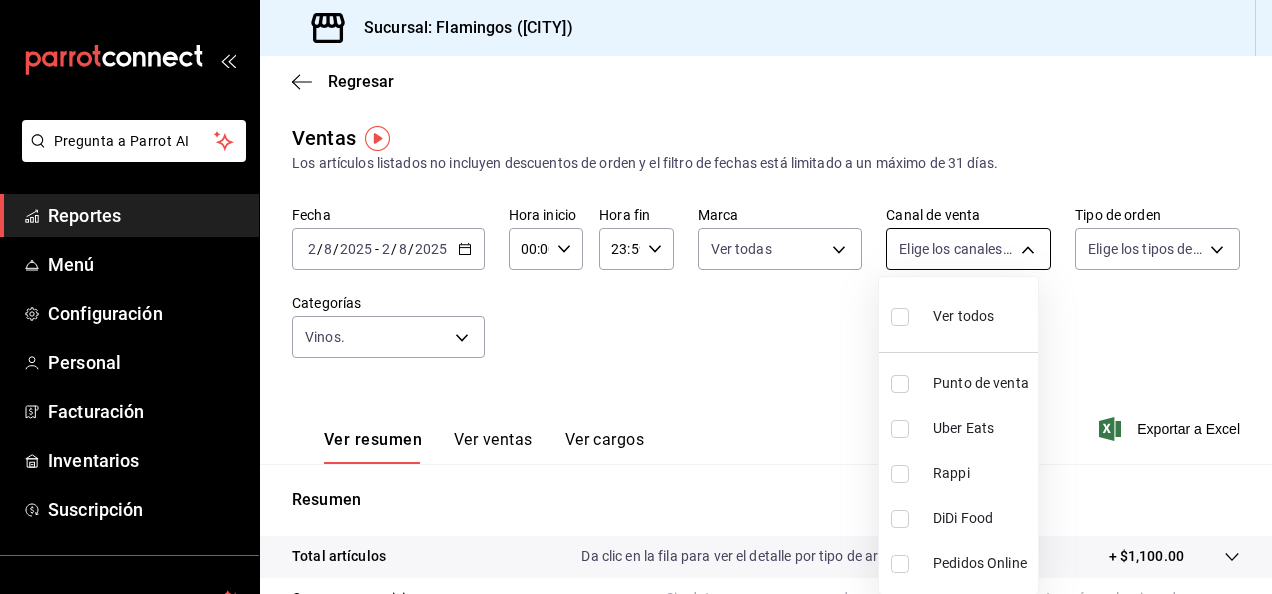 click on "Pregunta a Parrot AI Reportes   Menú   Configuración   Personal   Facturación   Inventarios   Suscripción   Ayuda Recomienda Parrot   Juan Manuel Ortega   Sugerir nueva función   Sucursal: Flamingos (CDMX) Regresar Ventas Los artículos listados no incluyen descuentos de orden y el filtro de fechas está limitado a un máximo de 31 días. Fecha 2025-08-02 2 / 8 / 2025 - 2025-08-02 2 / 8 / 2025 Hora inicio 00:00 Hora inicio Hora fin 23:59 Hora fin Marca Ver todas 51952372-ee4d-4c91-b3ce-b543746027a6 Canal de venta Elige los canales de venta Tipo de orden Elige los tipos de orden Categorías Vinos. 20d49db7-67df-40c7-9b72-46ff75a8320b Ver resumen Ver ventas Ver cargos Exportar a Excel Resumen Total artículos Da clic en la fila para ver el detalle por tipo de artículo + $1,100.00 Cargos por servicio  Sin datos por que no se pueden calcular debido al filtro de categorías seleccionado Venta bruta = $1,100.00 Descuentos totales Certificados de regalo Venta total = $1,100.00 Impuestos - $144.14 Venta neta" at bounding box center [636, 297] 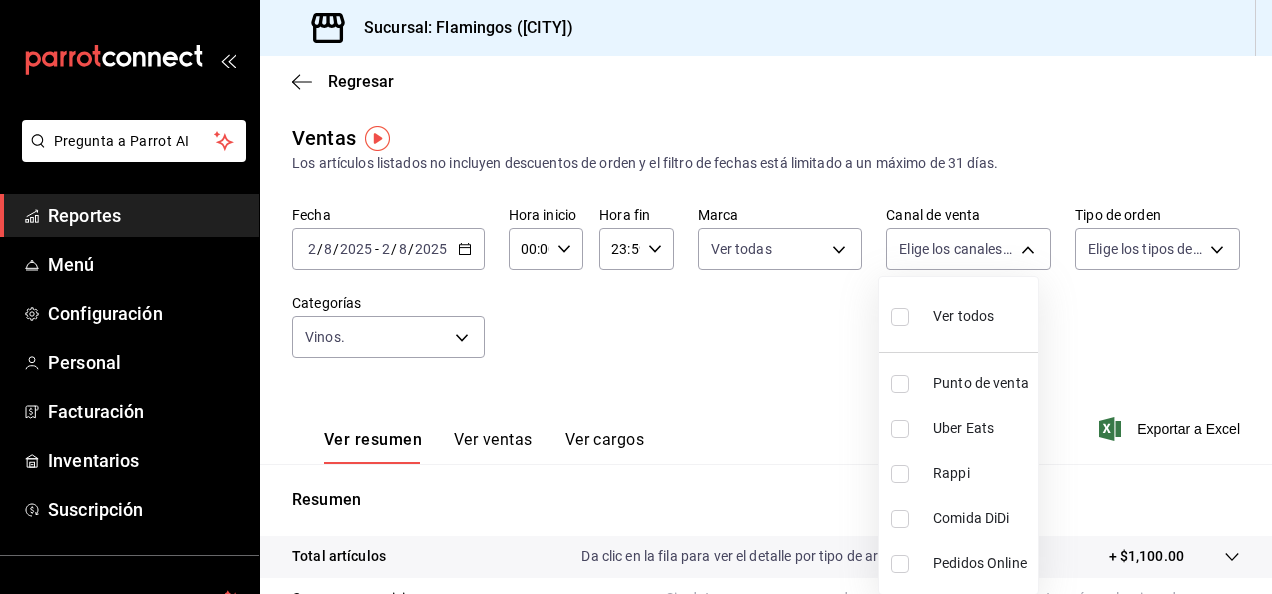 click at bounding box center (900, 317) 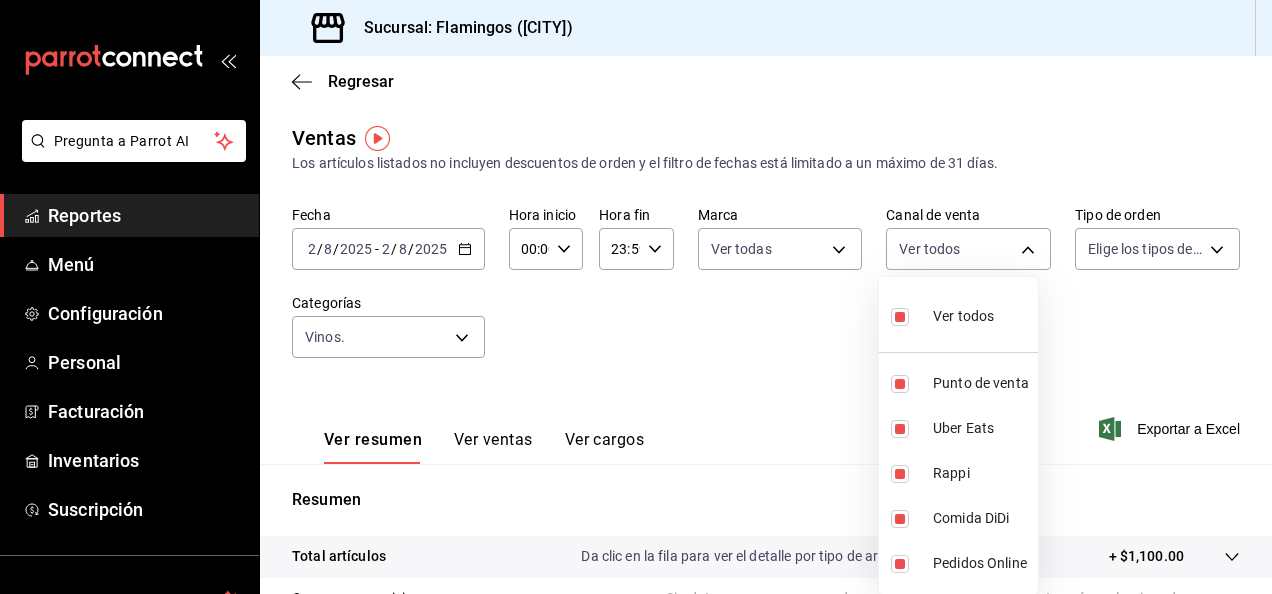 click at bounding box center [636, 297] 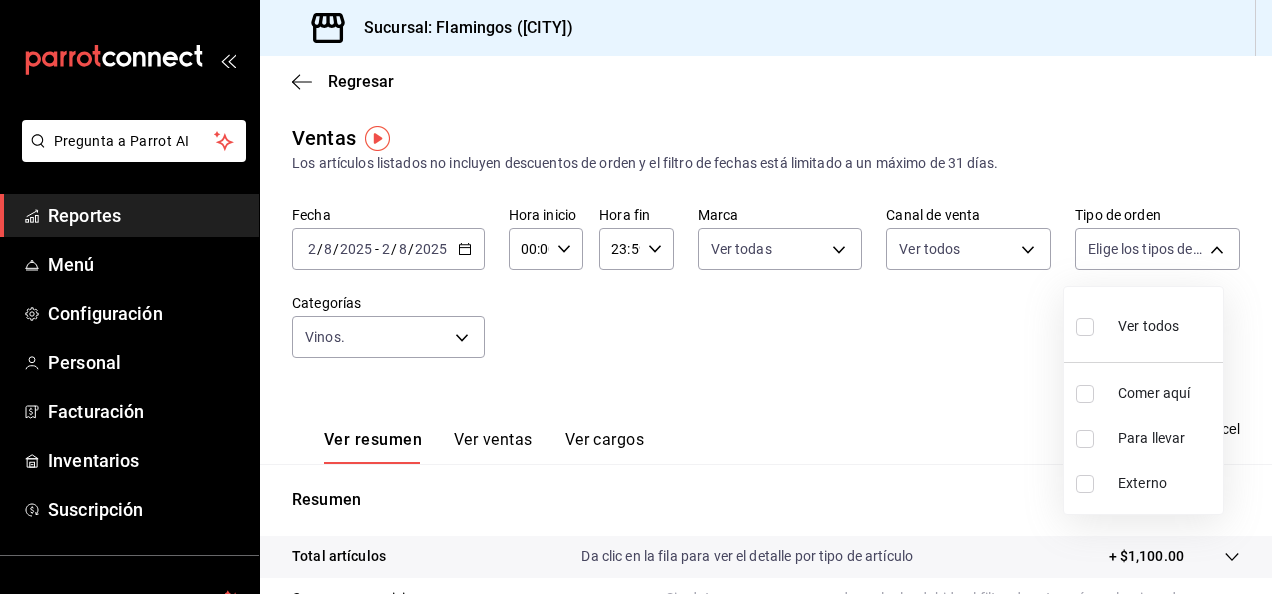 click on "Pregunta a Parrot AI Reportes   Menú   Configuración   Personal   Facturación   Inventarios   Suscripción   Ayuda Recomienda Parrot   Juan Manuel Ortega   Sugerir nueva función   Sucursal: Flamingos (CDMX) Regresar Ventas Los artículos listados no incluyen descuentos de orden y el filtro de fechas está limitado a un máximo de 31 días. Fecha 2025-08-02 2 / 8 / 2025 - 2025-08-02 2 / 8 / 2025 Hora inicio 00:00 Hora inicio Hora fin 23:59 Hora fin Marca Ver todas 51952372-ee4d-4c91-b3ce-b543746027a6 Canal de venta Ver todos PARROT,UBER_EATS,RAPPI,DIDI_FOOD,ONLINE Tipo de orden Elige los tipos de orden Categorías Vinos. 20d49db7-67df-40c7-9b72-46ff75a8320b Ver resumen Ver ventas Ver cargos Exportar a Excel Resumen Total artículos Da clic en la fila para ver el detalle por tipo de artículo + $1,100.00 Cargos por servicio  Sin datos por que no se pueden calcular debido al filtro de categorías seleccionado Venta bruta = $1,100.00 Descuentos totales Certificados de regalo Venta total = $1,100.00 Impuestos" at bounding box center (636, 297) 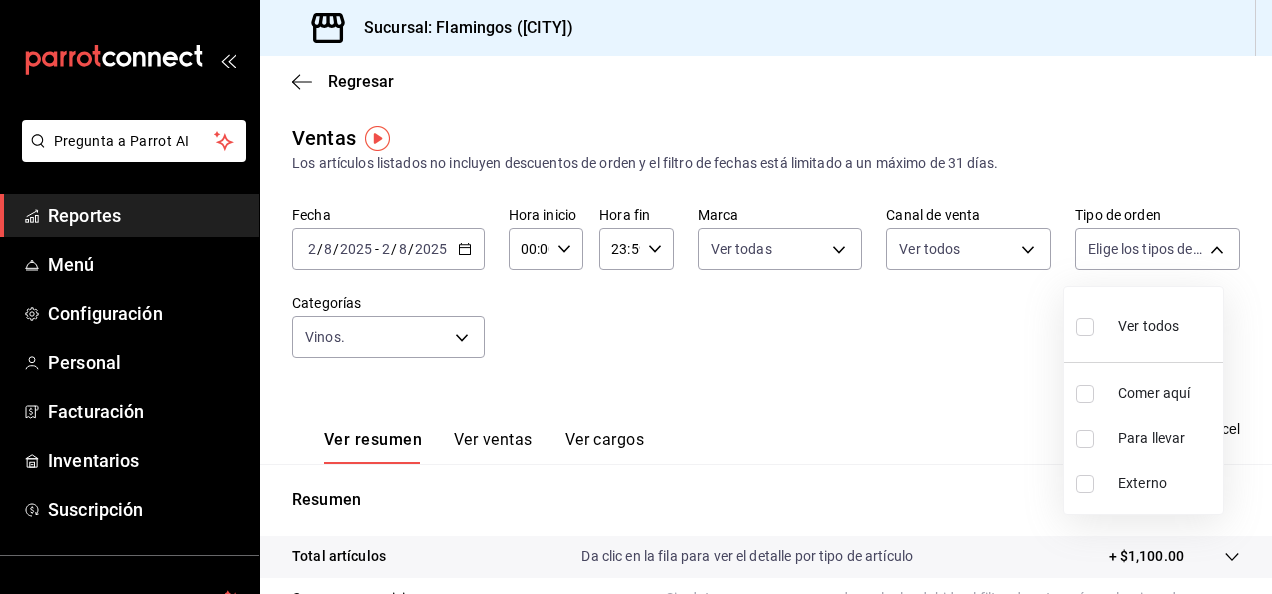 click at bounding box center (1085, 327) 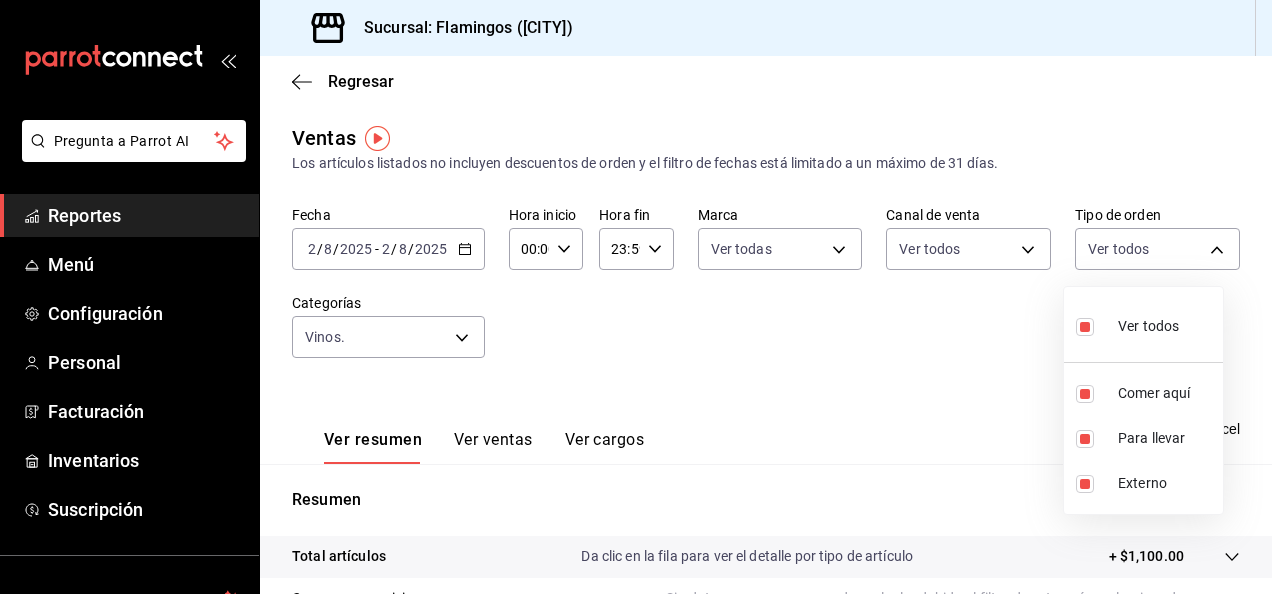 click at bounding box center (636, 297) 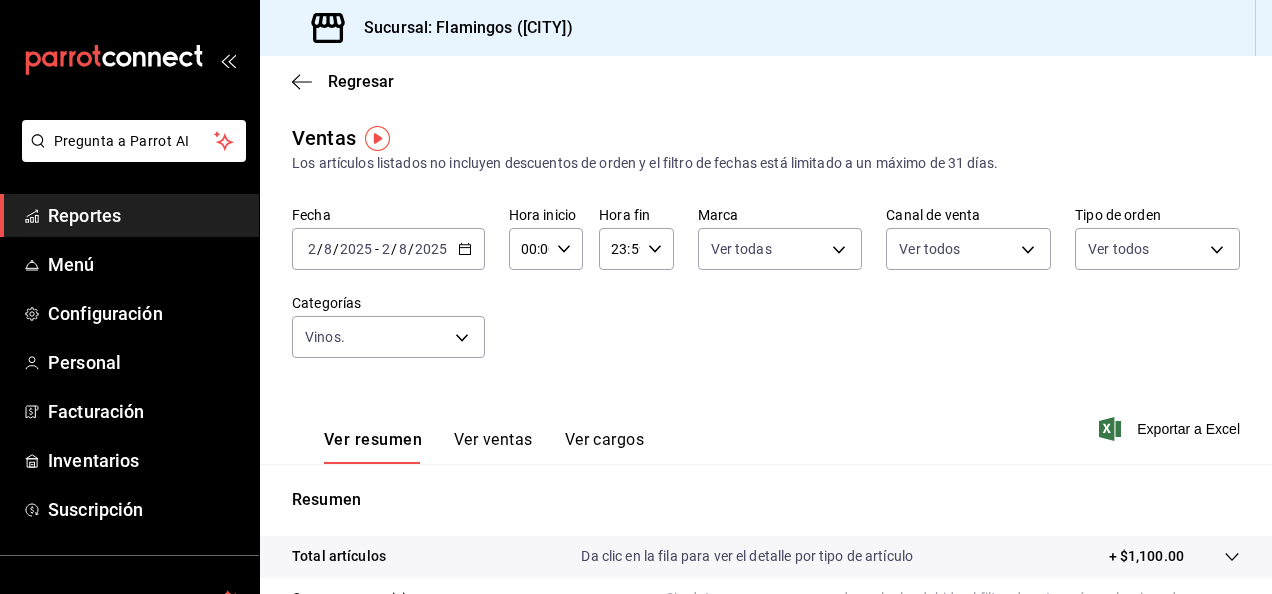 click 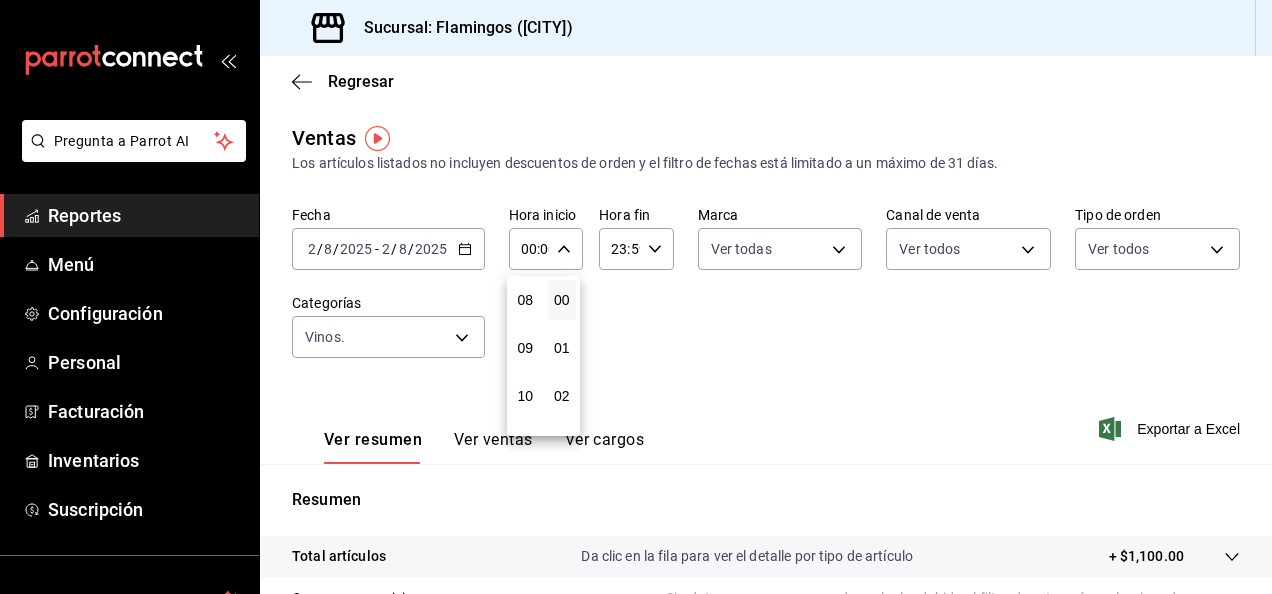scroll, scrollTop: 422, scrollLeft: 0, axis: vertical 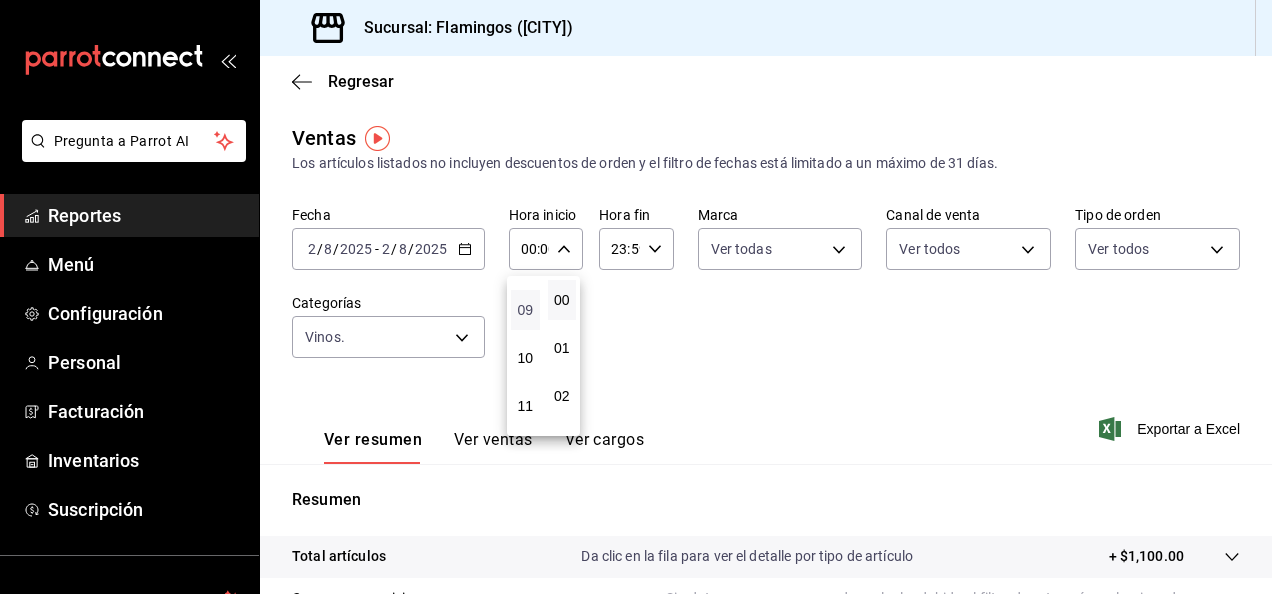 click on "09" at bounding box center (525, 310) 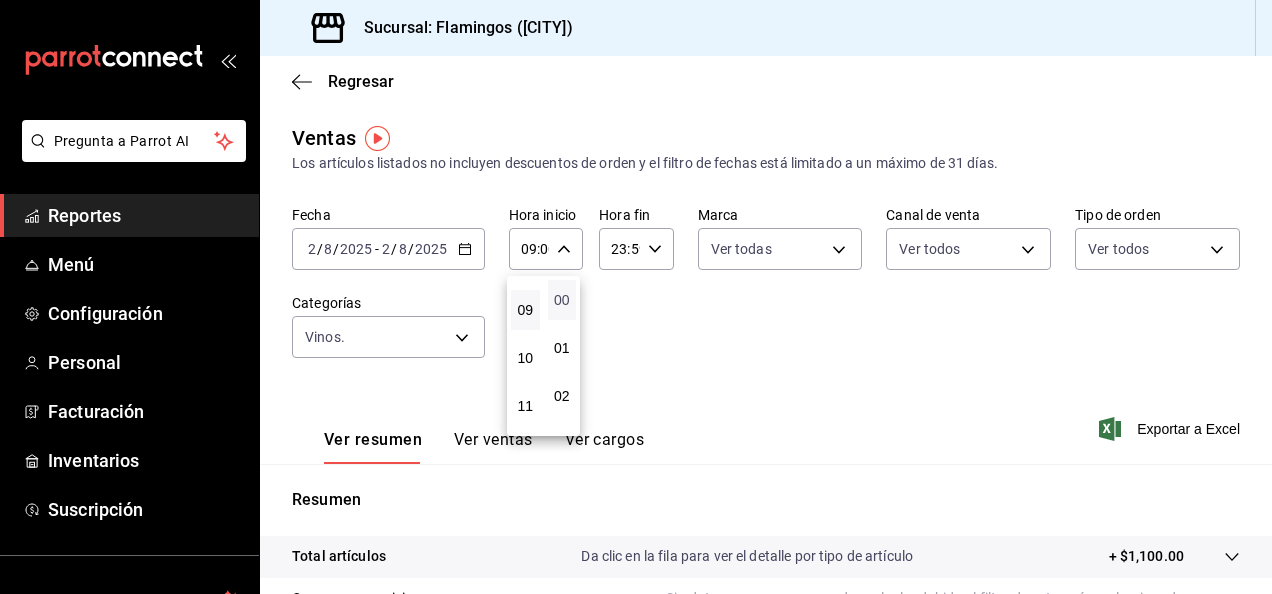 click on "00" at bounding box center (562, 300) 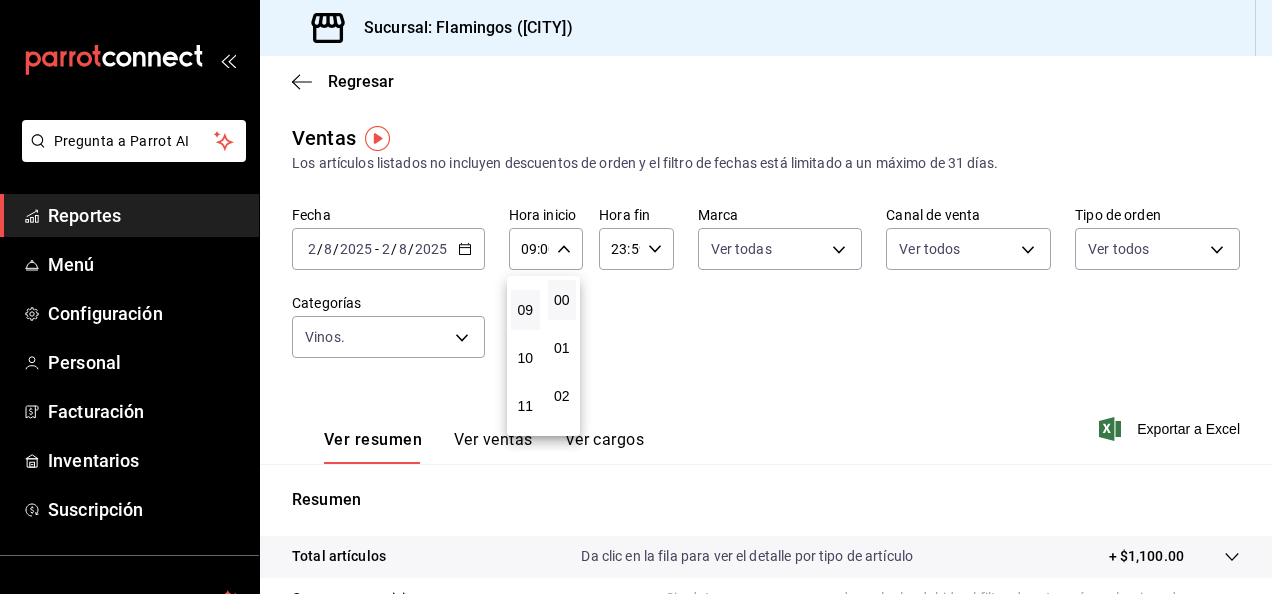 click at bounding box center (636, 297) 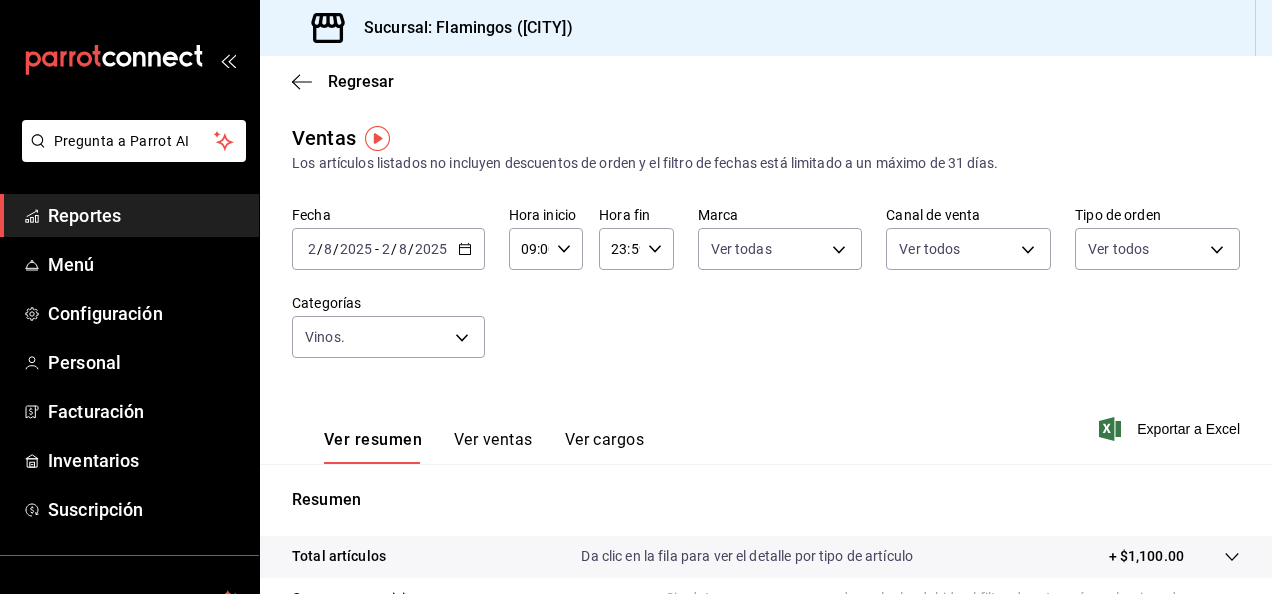 click 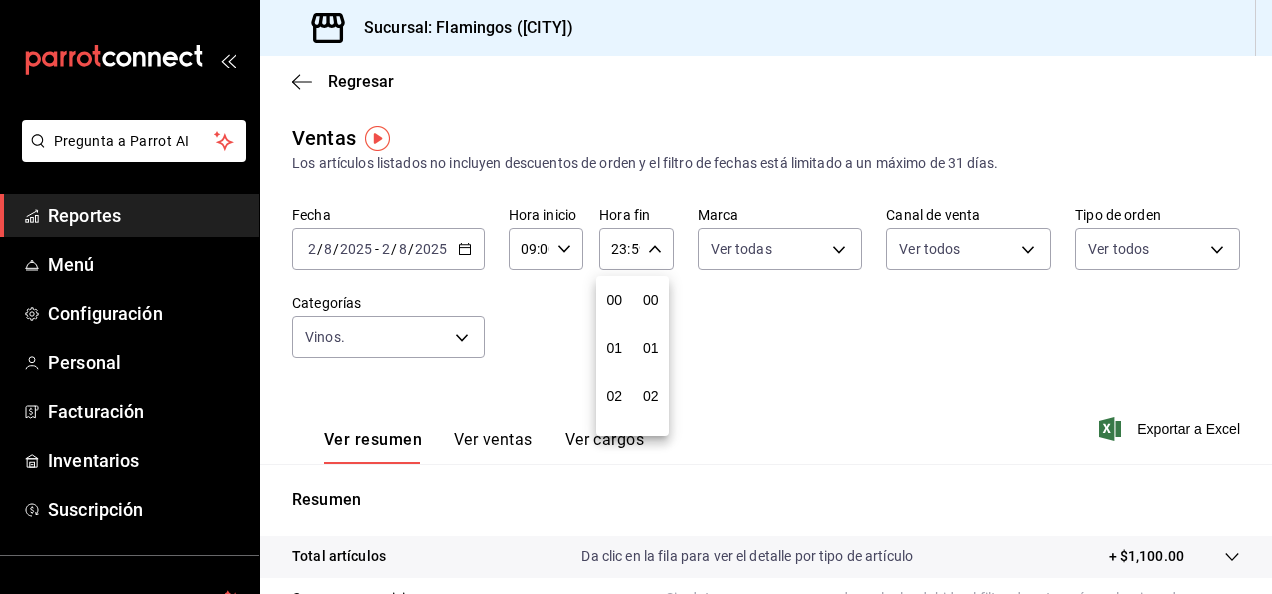 scroll, scrollTop: 992, scrollLeft: 0, axis: vertical 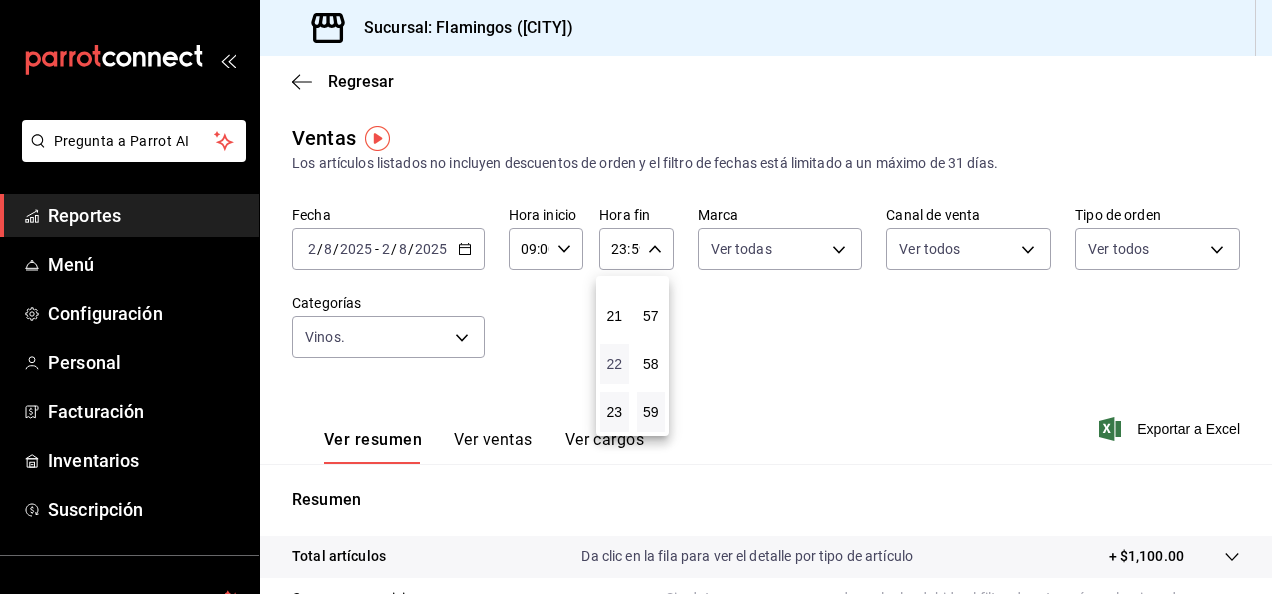 click on "22" at bounding box center (614, 364) 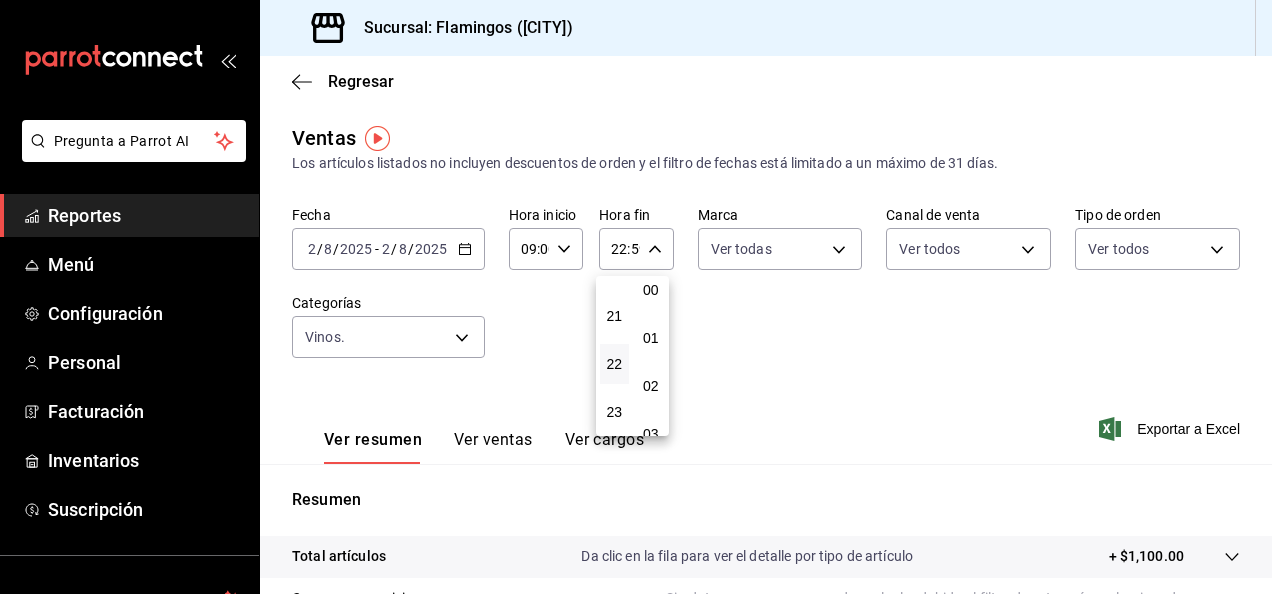 scroll, scrollTop: 0, scrollLeft: 0, axis: both 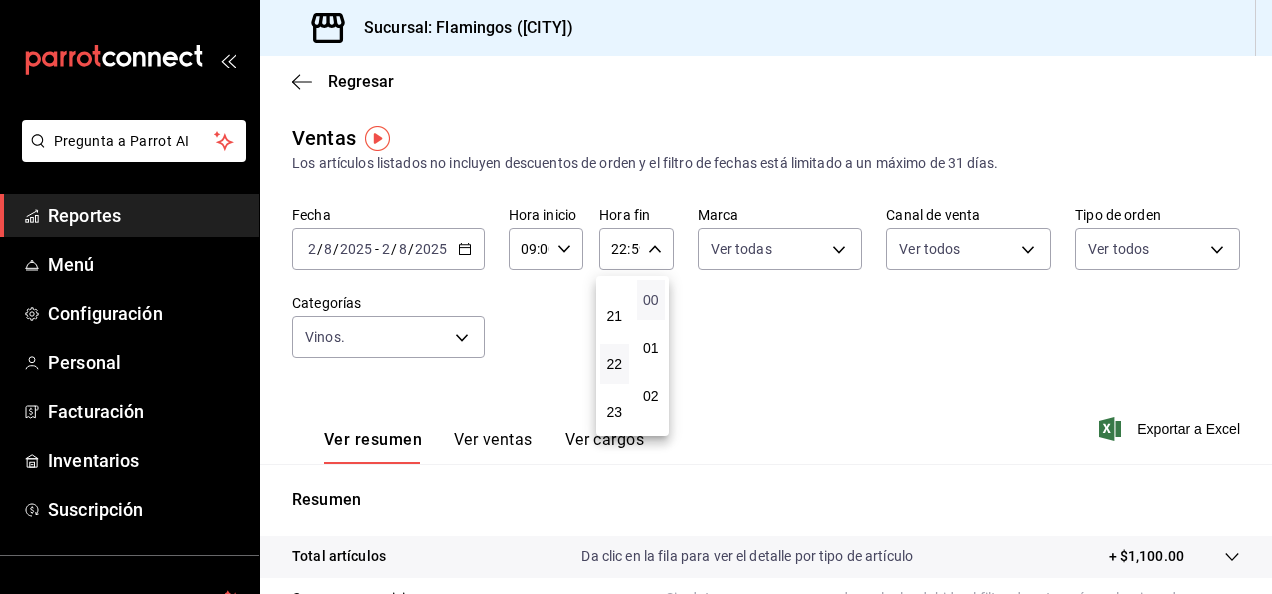 click on "00" at bounding box center [651, 300] 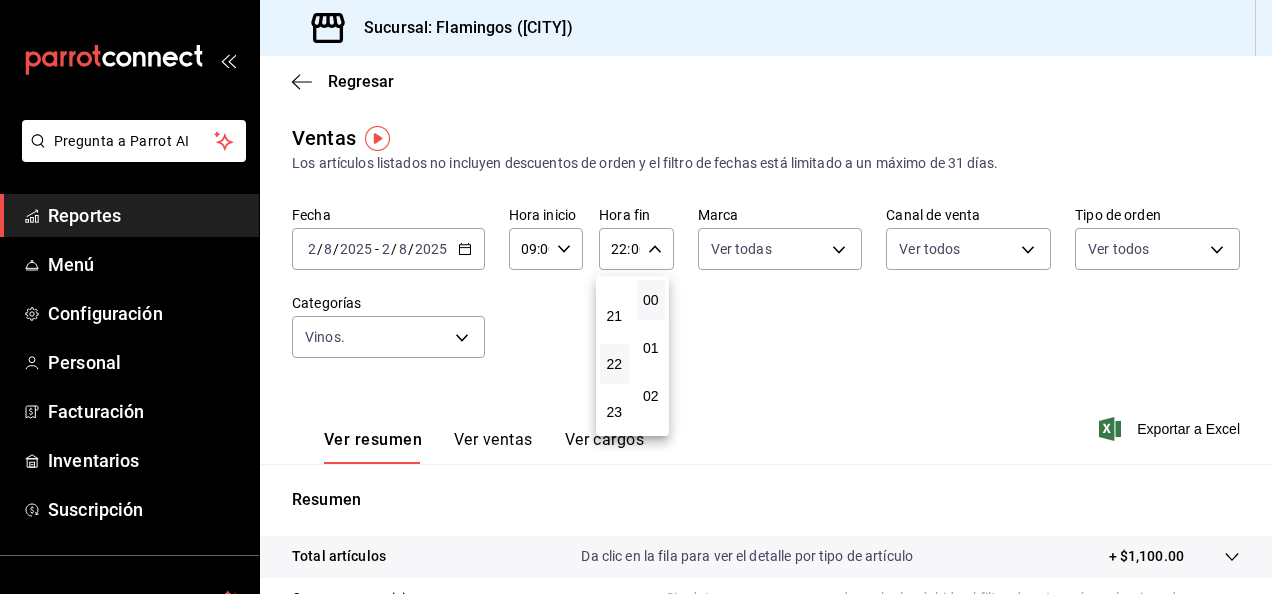 click at bounding box center [636, 297] 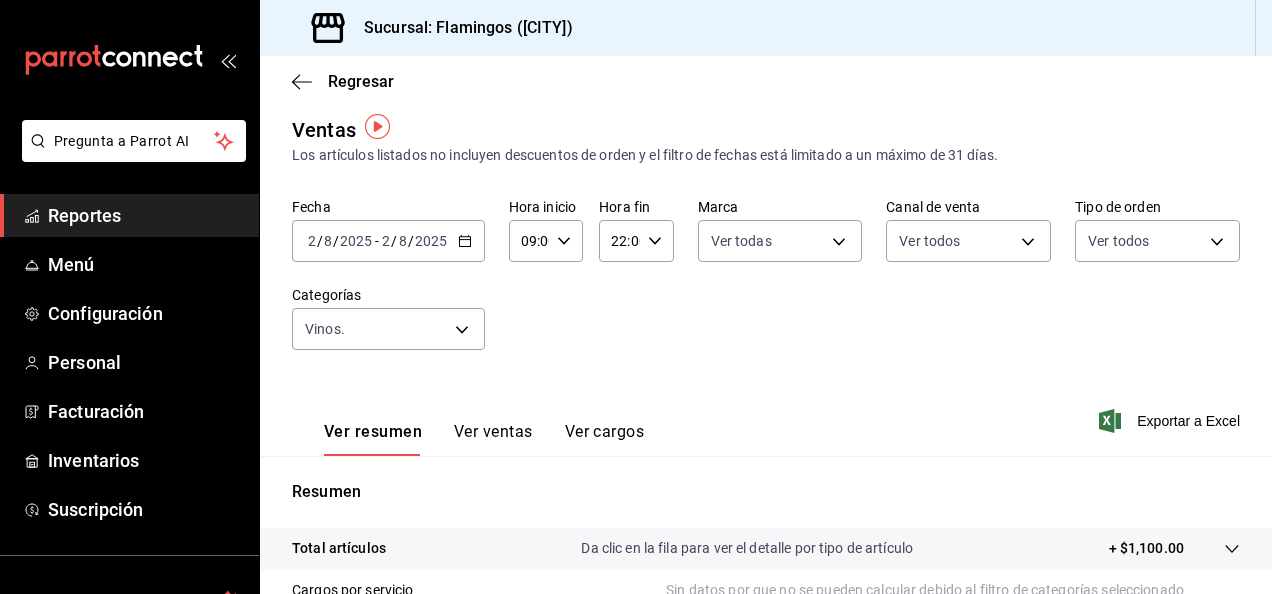scroll, scrollTop: 0, scrollLeft: 0, axis: both 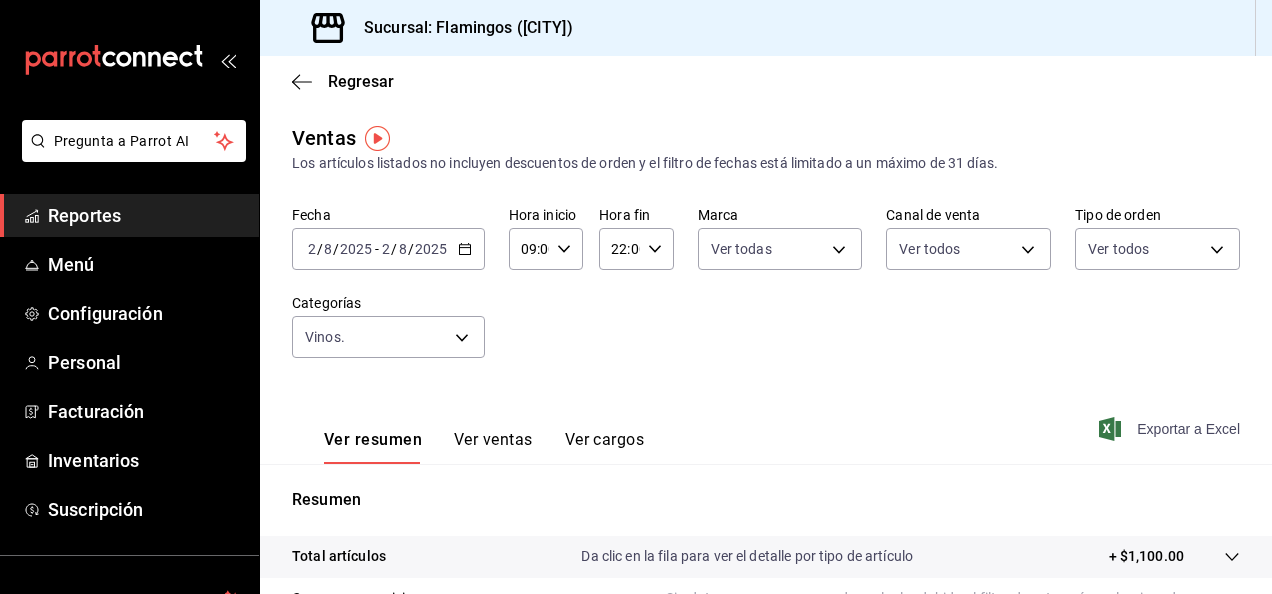 click on "Exportar a Excel" at bounding box center [1188, 429] 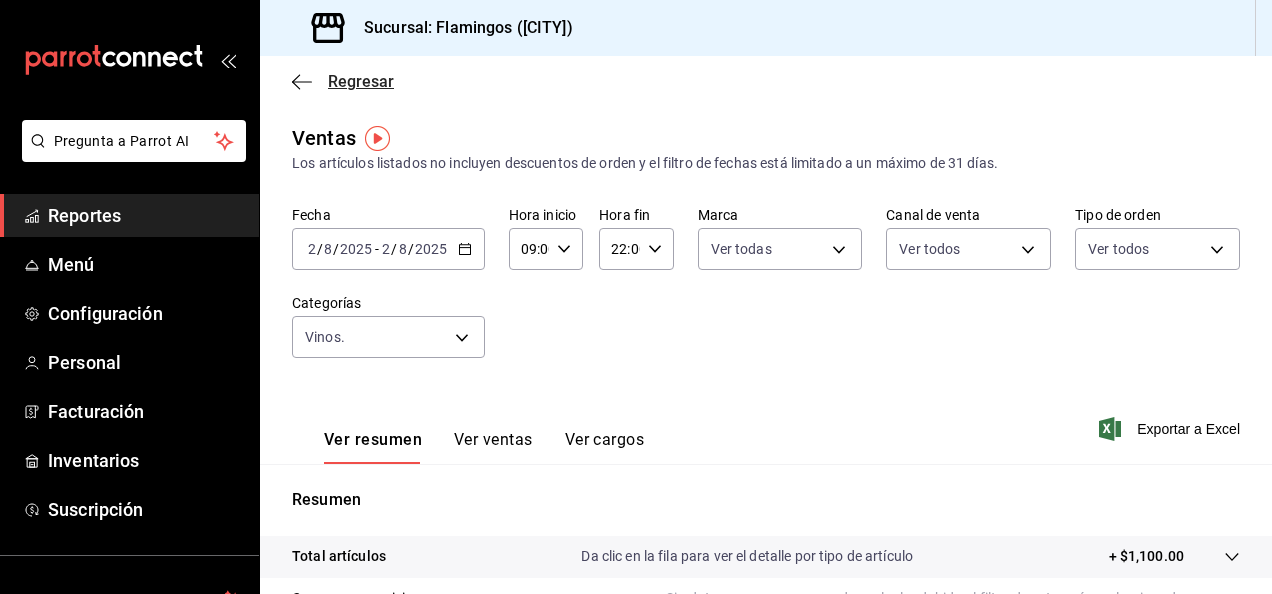 click on "Regresar" at bounding box center (361, 81) 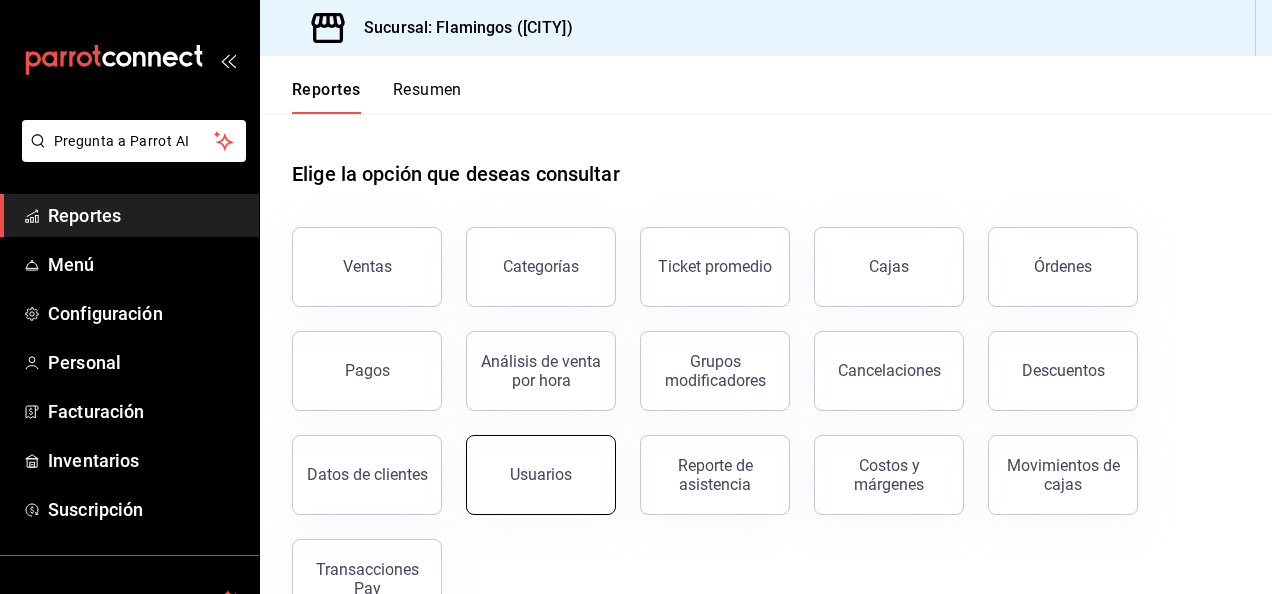 click on "Usuarios" at bounding box center [541, 474] 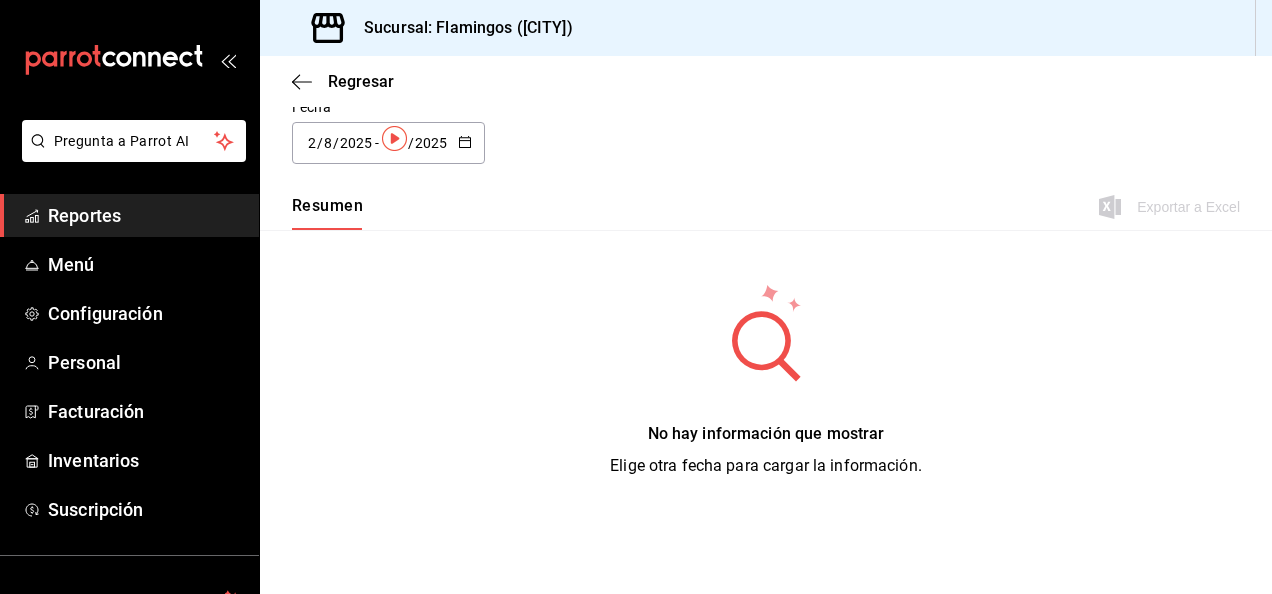 scroll, scrollTop: 0, scrollLeft: 0, axis: both 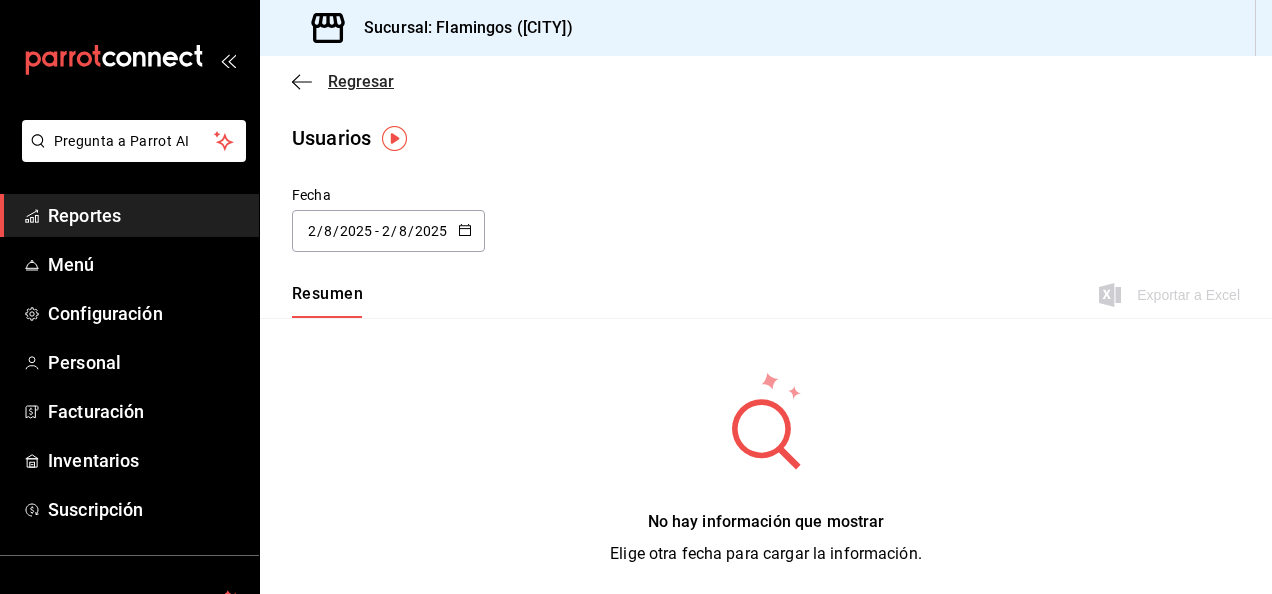 click 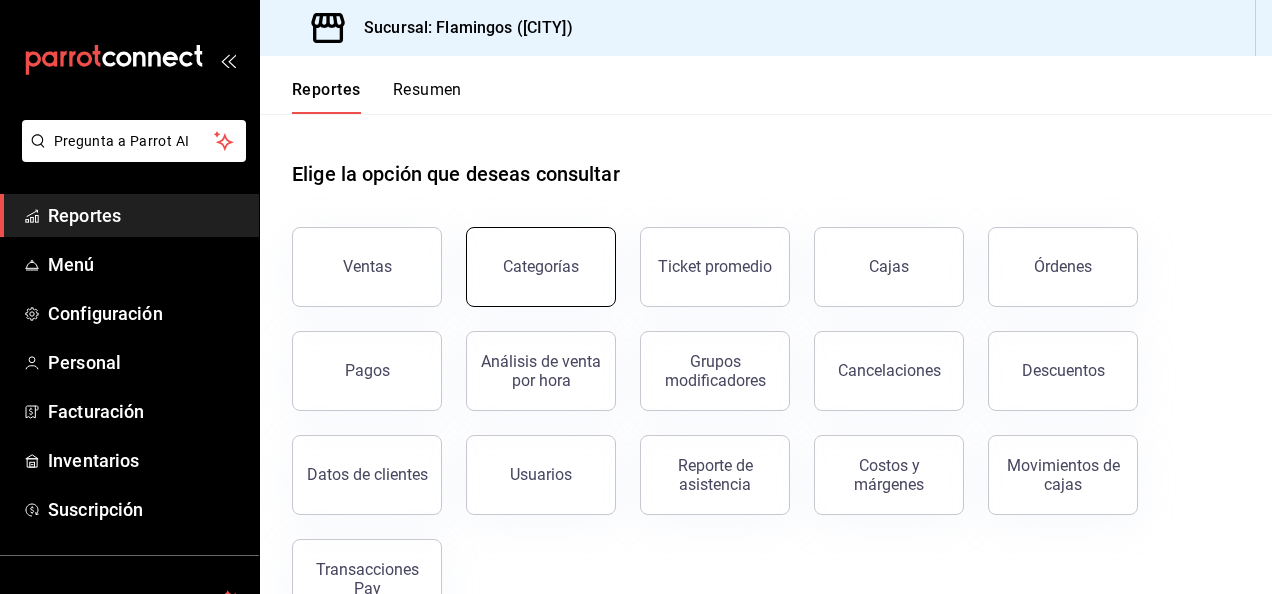 click on "Categorías" at bounding box center [541, 267] 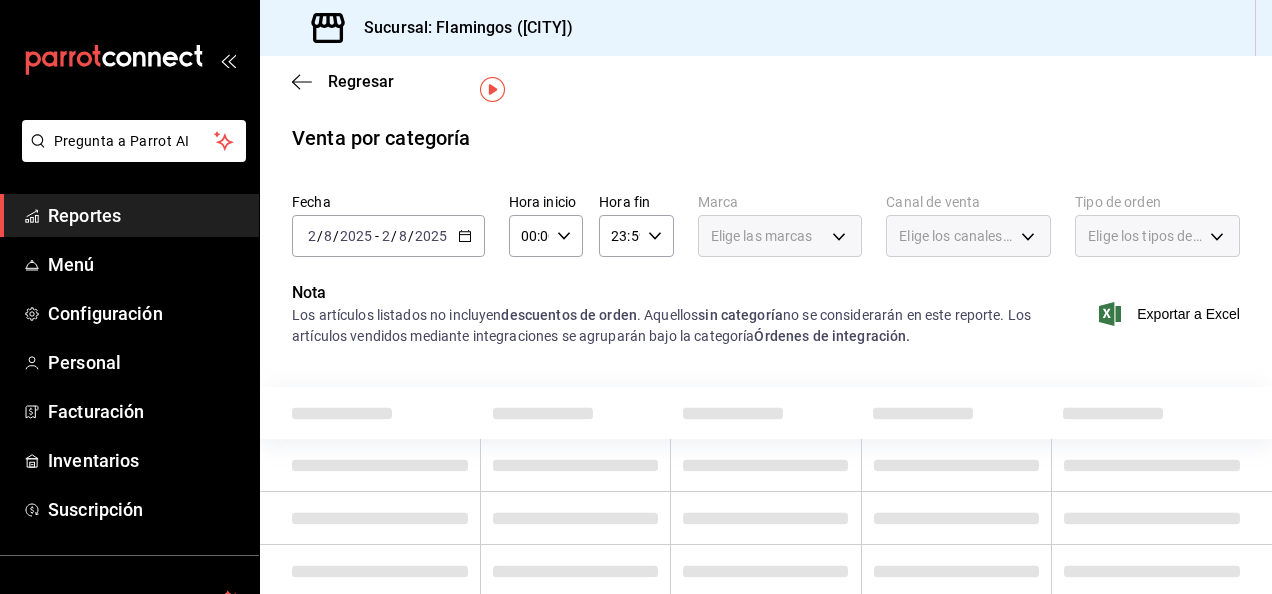 scroll, scrollTop: 75, scrollLeft: 0, axis: vertical 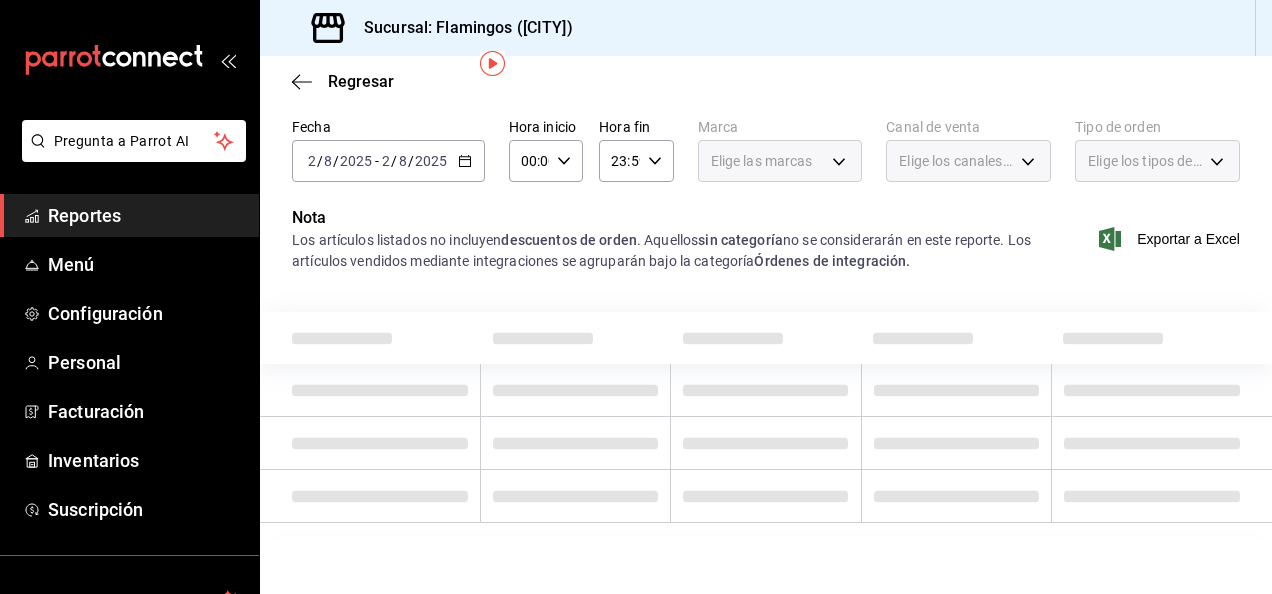 click on "Elige las marcas" at bounding box center [780, 161] 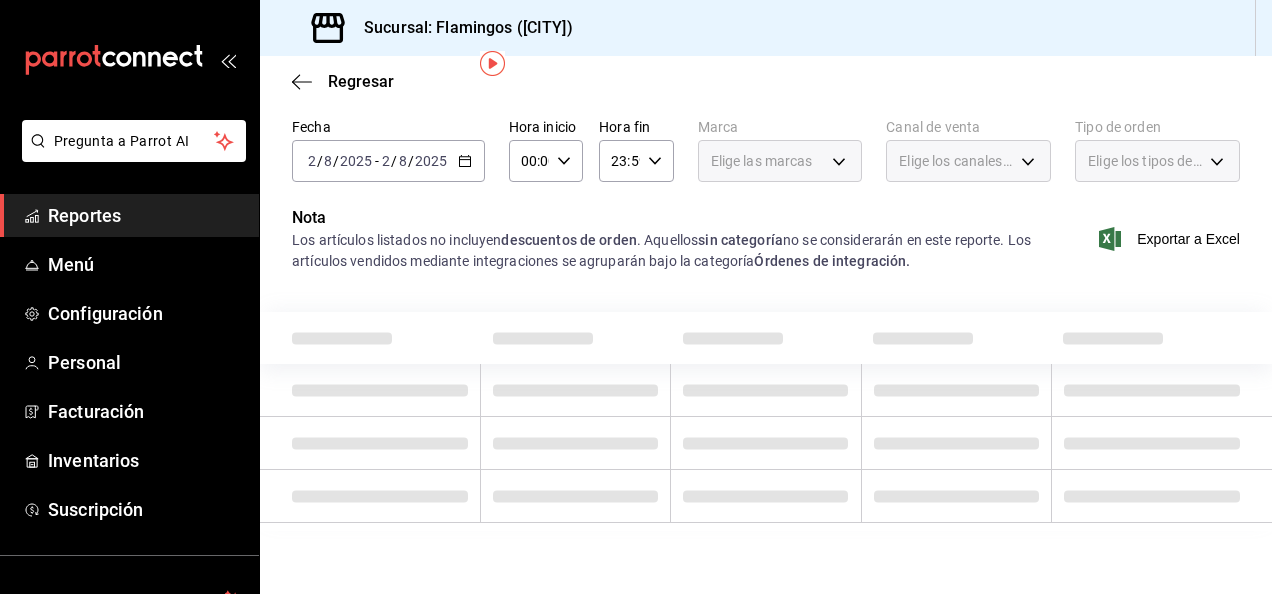 click on "Elige las marcas" at bounding box center (780, 161) 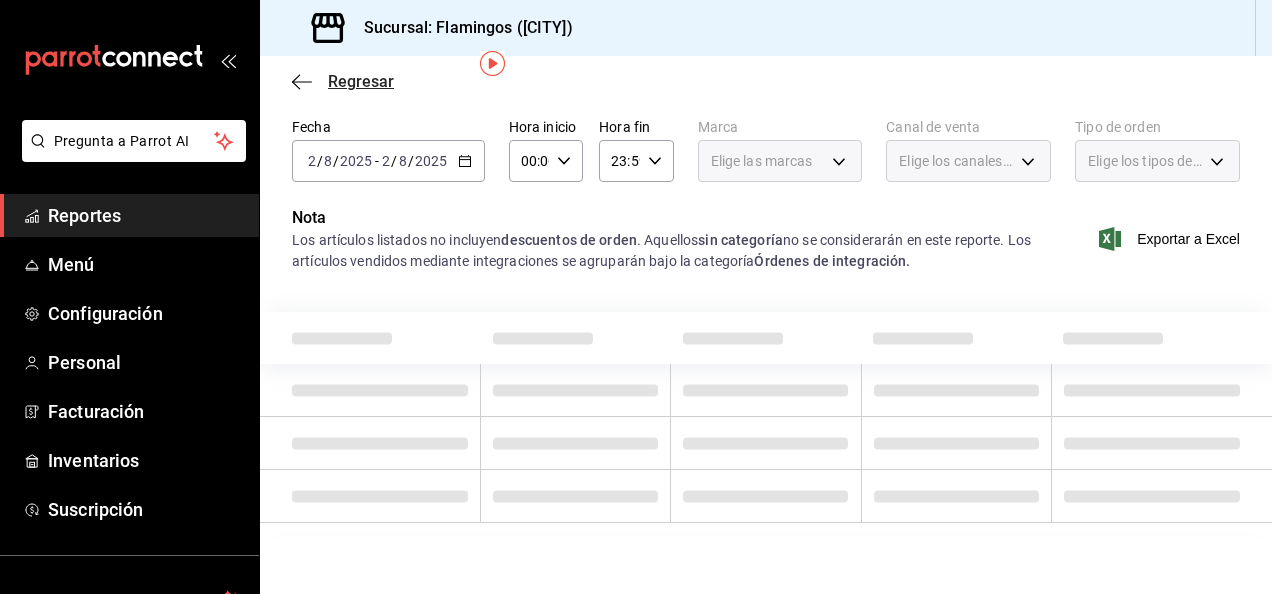 click on "Regresar" at bounding box center [361, 81] 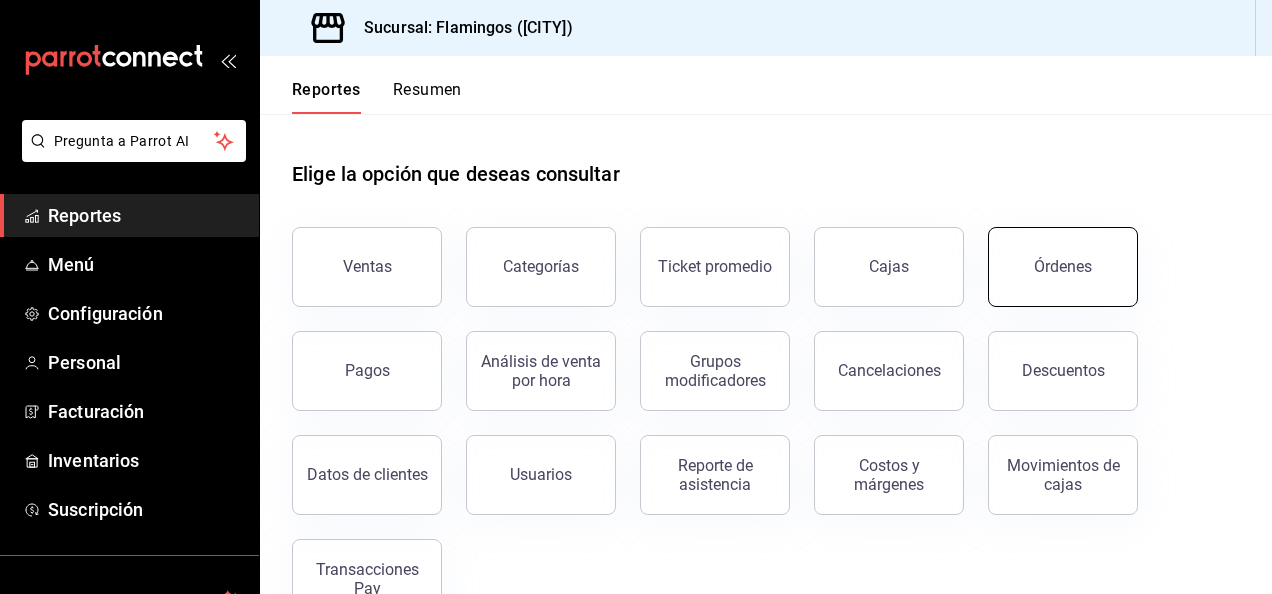 click on "Órdenes" at bounding box center (1063, 266) 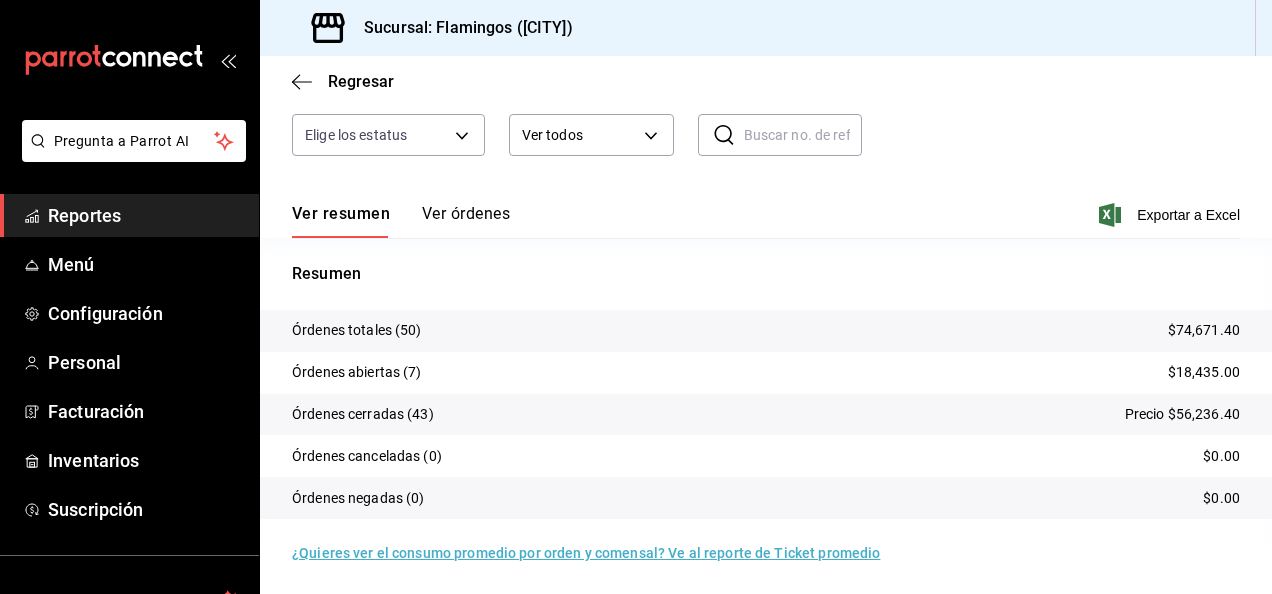 scroll, scrollTop: 191, scrollLeft: 0, axis: vertical 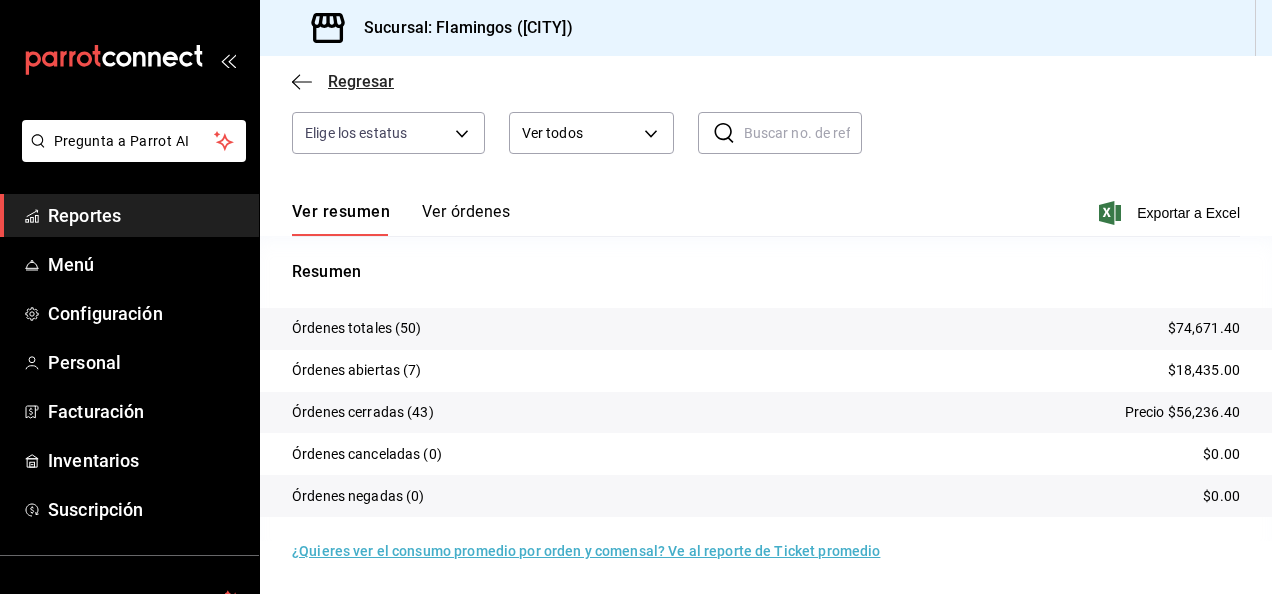 click on "Regresar" at bounding box center (361, 81) 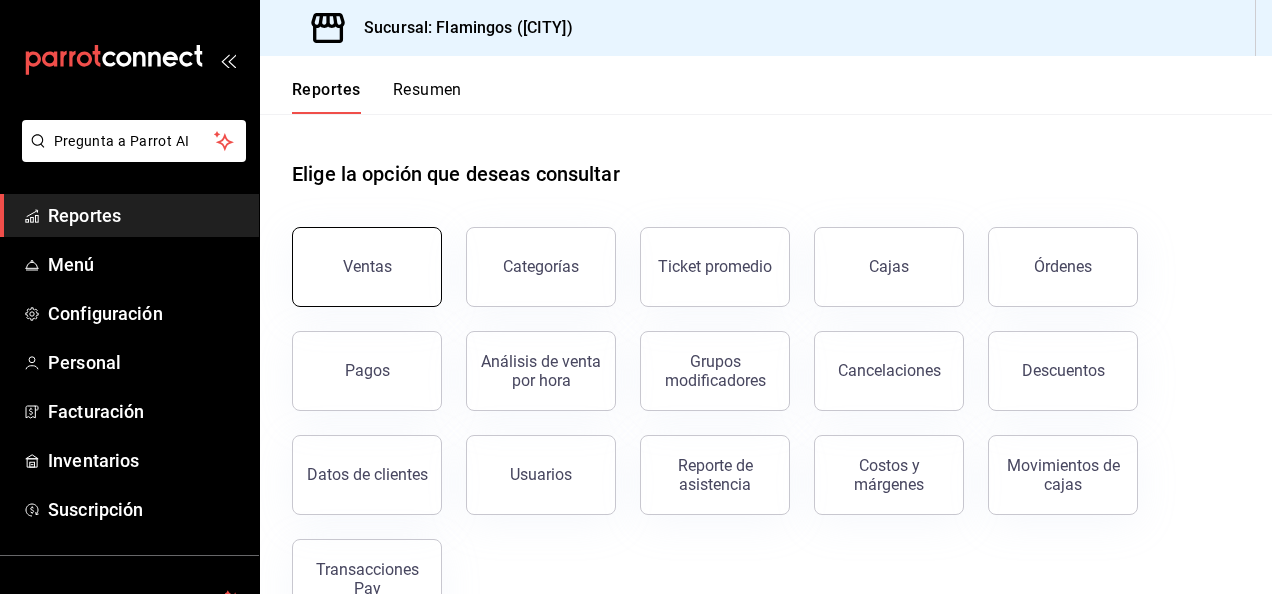 click on "Ventas" at bounding box center (367, 266) 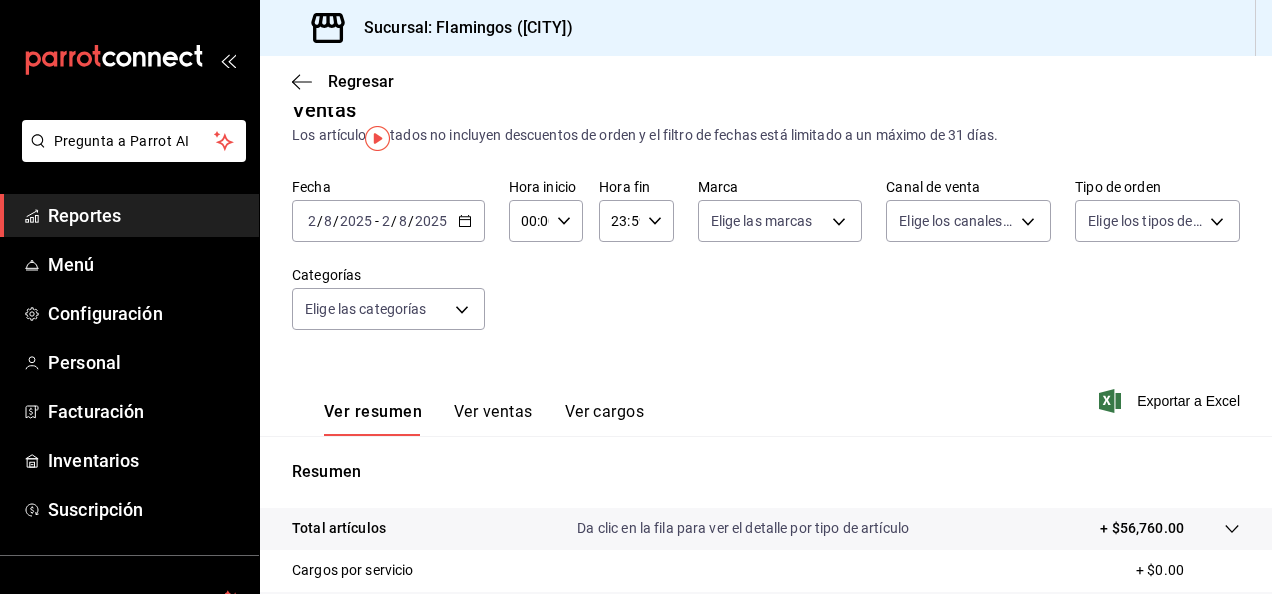 scroll, scrollTop: 0, scrollLeft: 0, axis: both 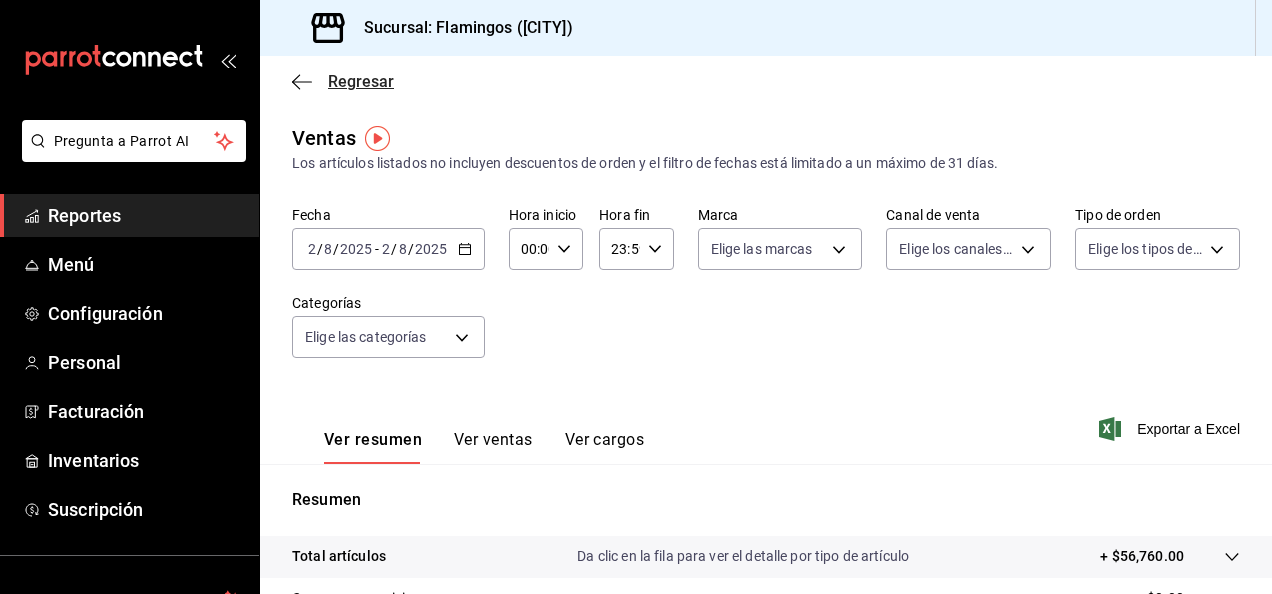 click on "Regresar" at bounding box center (361, 81) 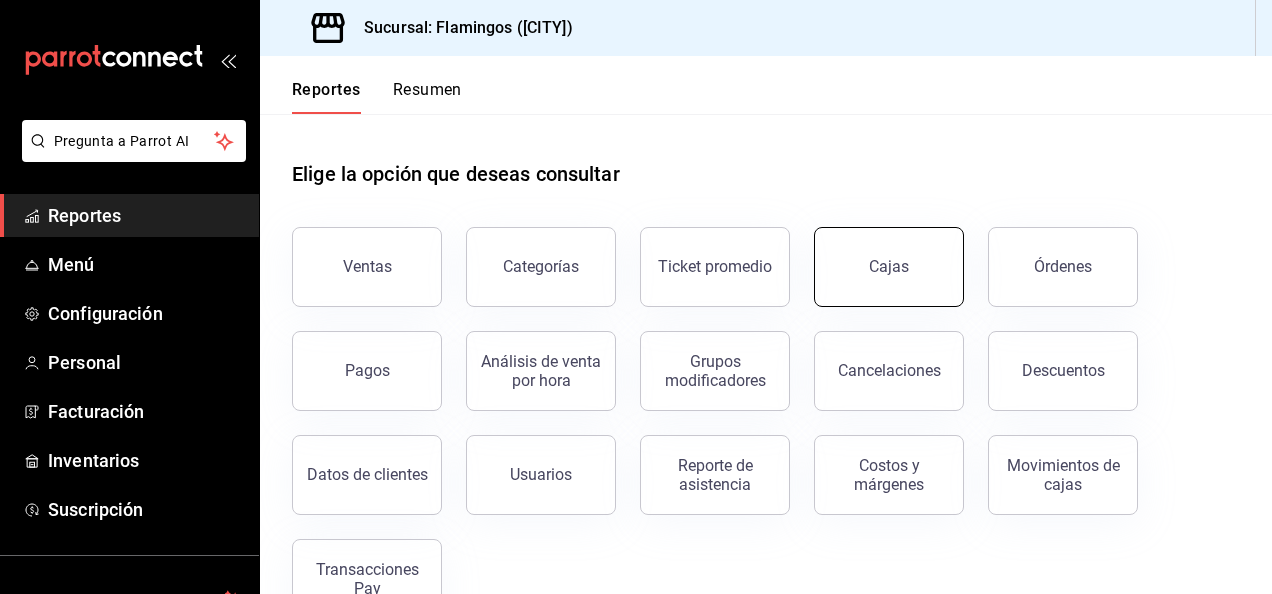 click on "Cajas" at bounding box center [889, 266] 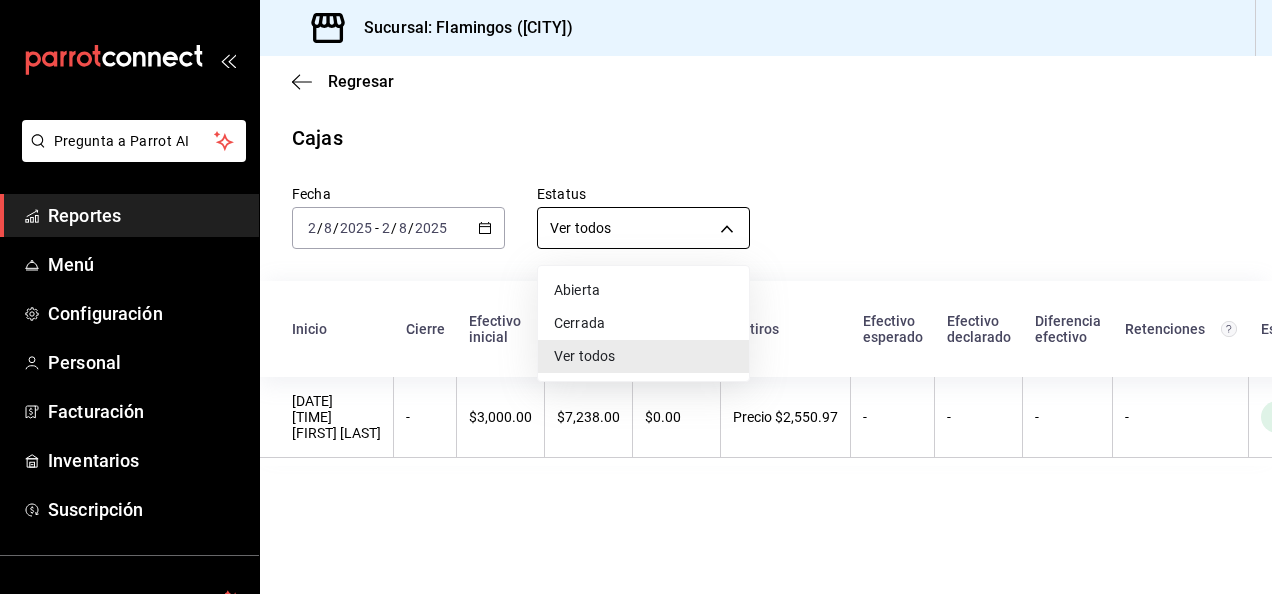 click on "Pregunta a Parrot AI Reportes   Menú   Configuración   Personal   Facturación   Inventarios   Suscripción   Ayuda Recomienda Parrot   Juan Manuel Ortega   Sugerir nueva función   Sucursal: Flamingos (CDMX) Regresar Cajas Fecha 2025-08-02 2 / 8 / 2025 - 2025-08-02 2 / 8 / 2025 Estatus Ver todos ALL Inicio Cierre Efectivo inicial Ventas efectivo en sucursal Depósitos Retiros Efectivo esperado Efectivo declarado Diferencia efectivo Retenciones Estatus 02/08/2025
07:49:46
JESÚS ROMERO - $3,000.00 $7,238.00 $0.00 Precio $2,550.97 - - - - Abierta Pregunta a Parrot AI Reportes   Menú   Configuración   Personal   Facturación   Inventarios   Suscripción   Ayuda Recomienda Parrot   Juan Manuel Ortega   Sugerir nueva función   GANA 1 MES GRATIS EN TU SUSCRIPCIÓN AQUÍ Ver video tutorial Ir a video Visitar centro de ayuda (81) 2046 6363 soporte@parrotsoftware.io Visitar centro de ayuda (81) 2046 6363 soporte@parrotsoftware.io Abierta Cerrada Ver todos" at bounding box center (636, 297) 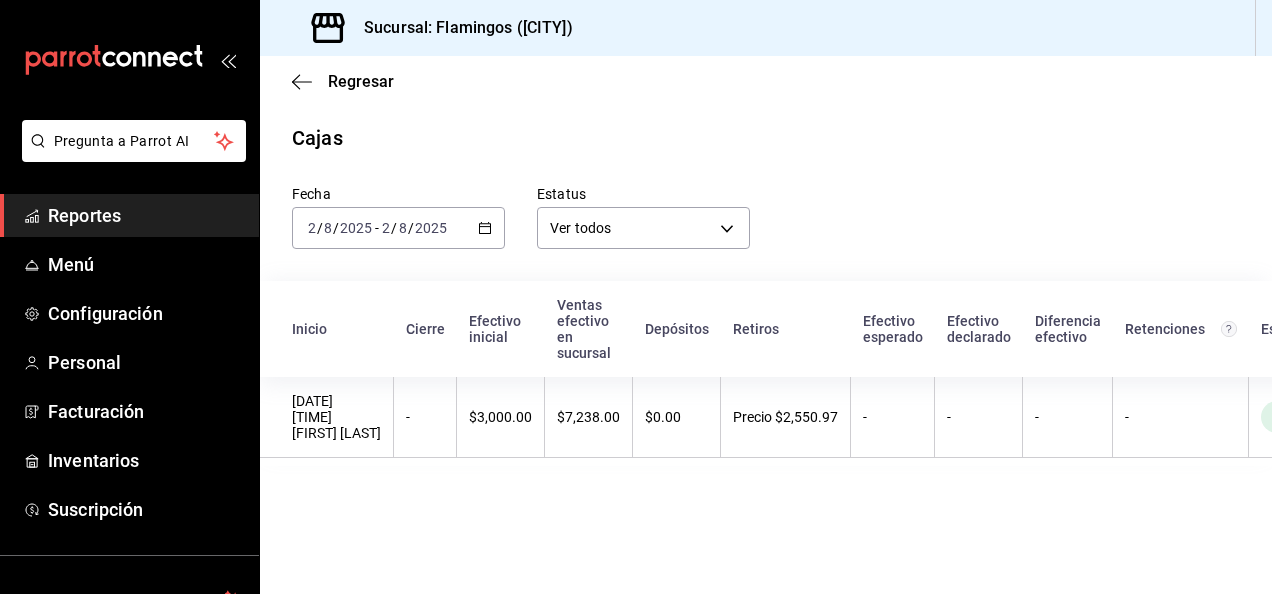 click on "Fecha 2025-08-02 2 / 8 / 2025 - 2025-08-02 2 / 8 / 2025 Estatus Ver todos ALL" at bounding box center [750, 201] 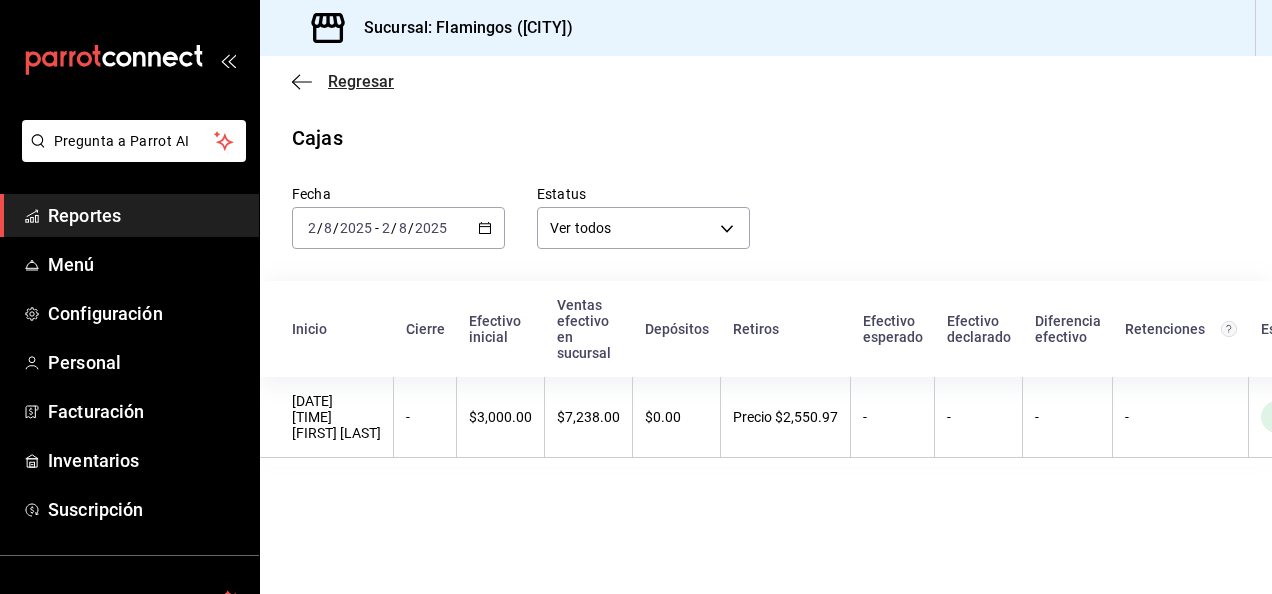 click on "Regresar" at bounding box center [361, 81] 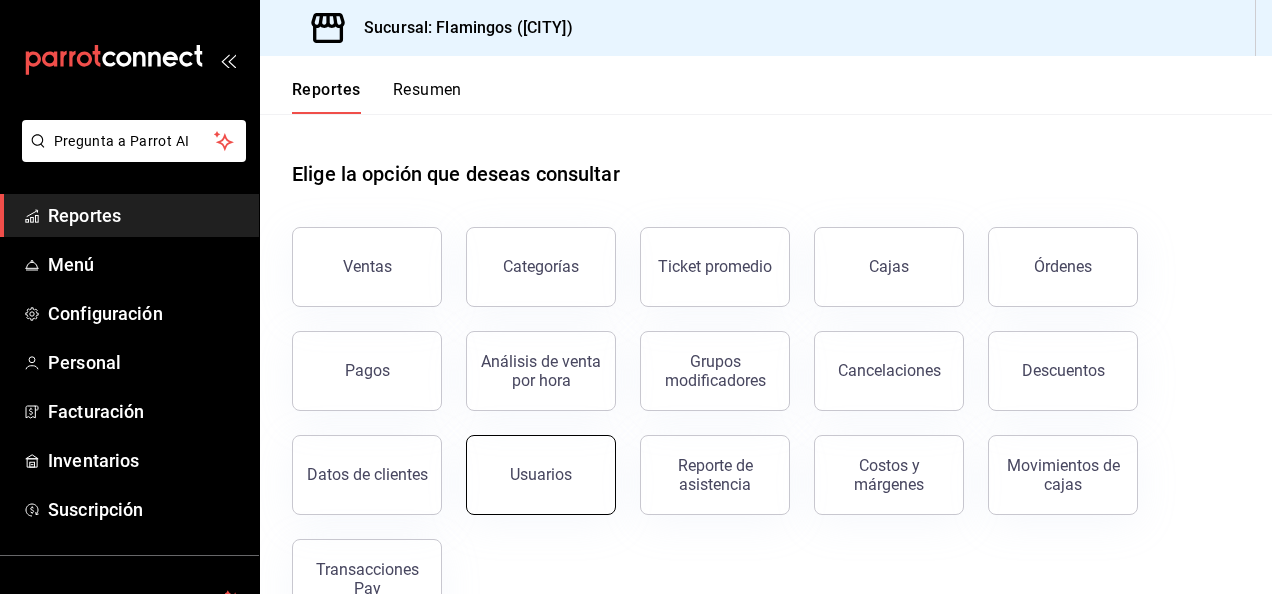 click on "Usuarios" at bounding box center (541, 474) 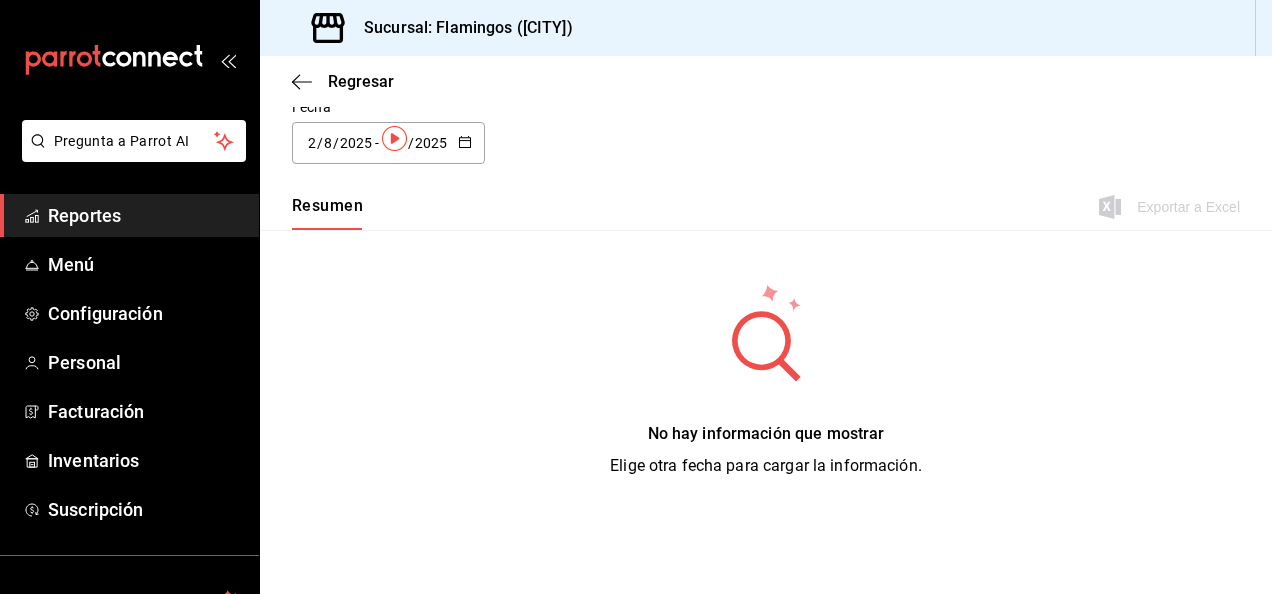 scroll, scrollTop: 0, scrollLeft: 0, axis: both 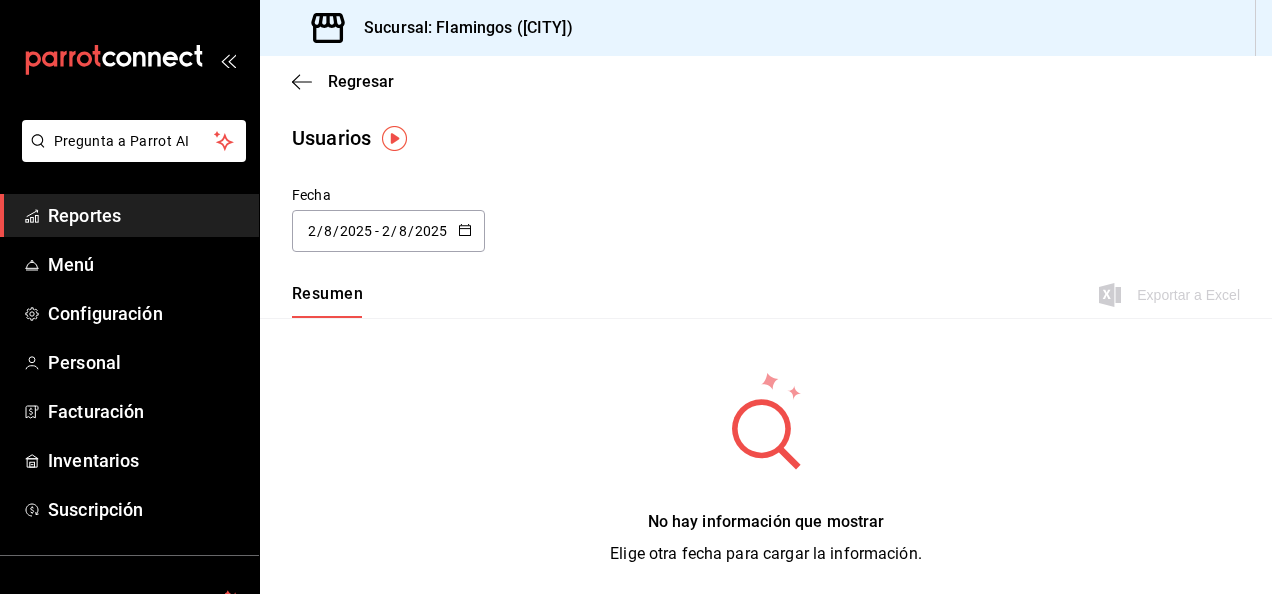 click on "Usuarios" at bounding box center [331, 138] 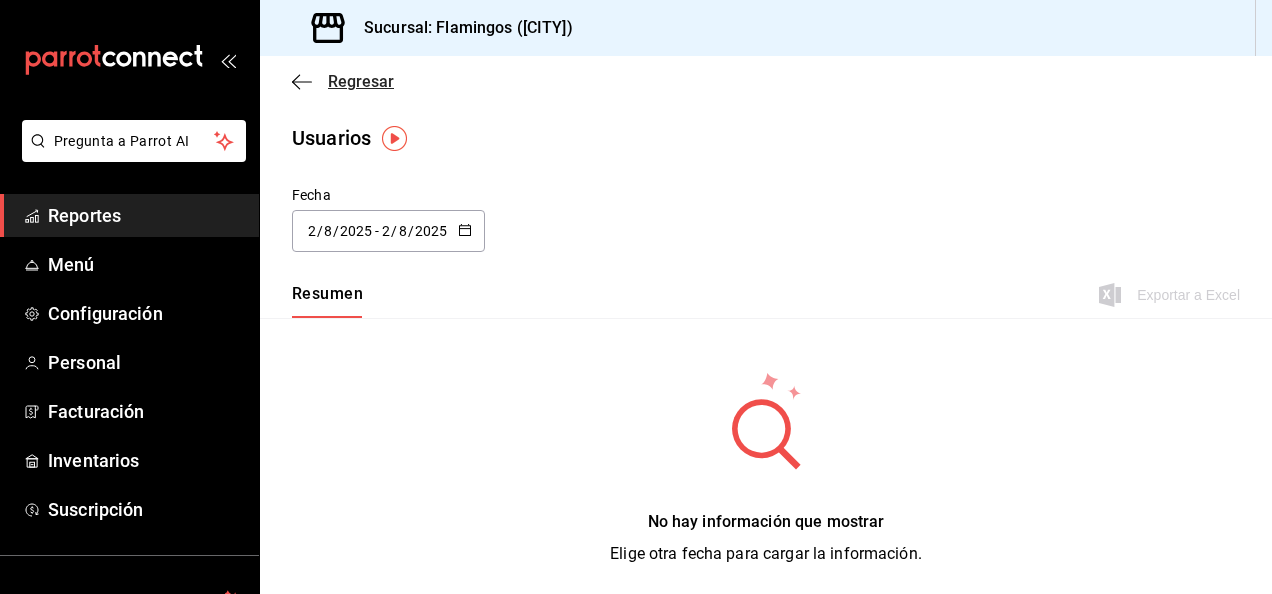 click on "Regresar" at bounding box center (361, 81) 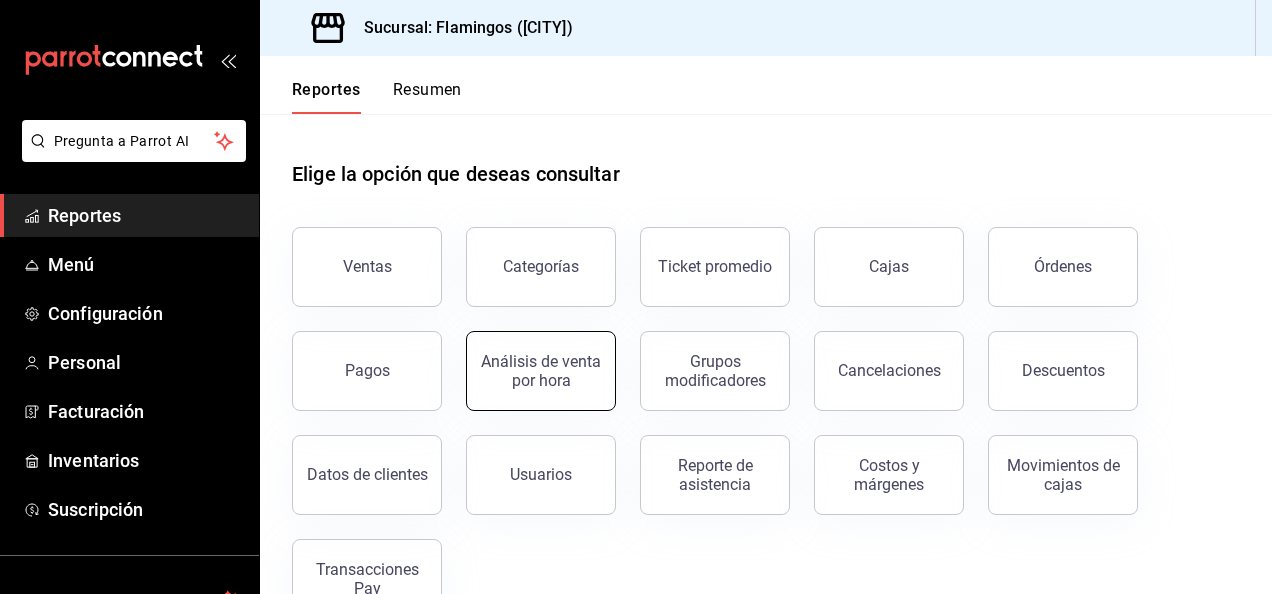click on "Análisis de venta por hora" at bounding box center [541, 371] 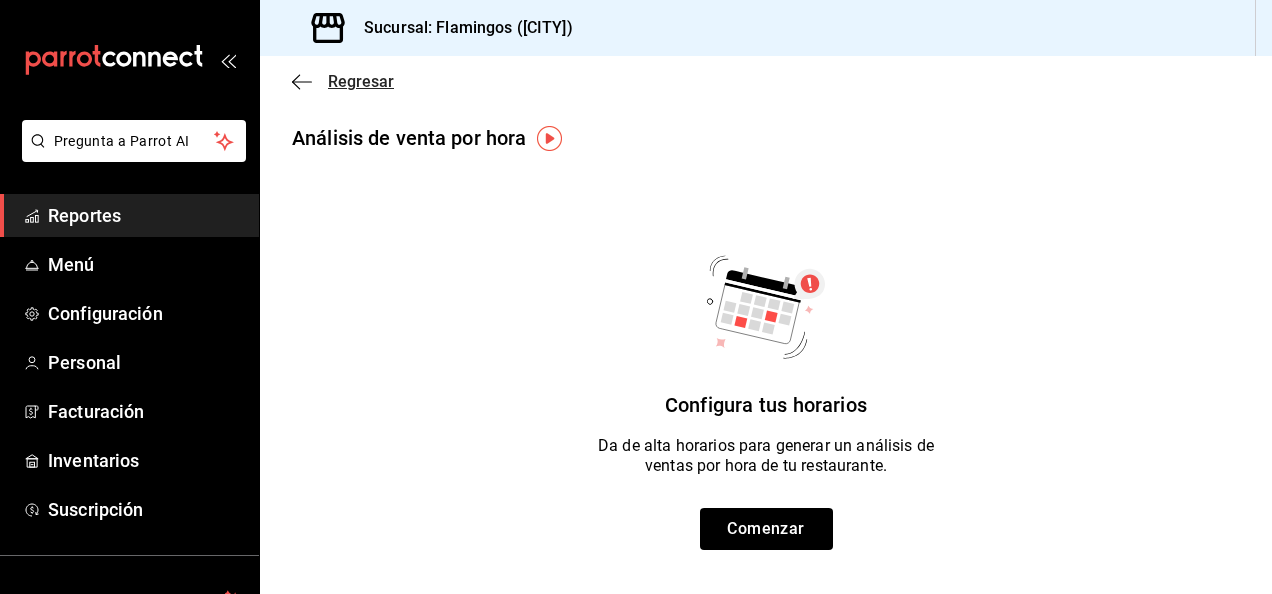 click on "Regresar" at bounding box center (361, 81) 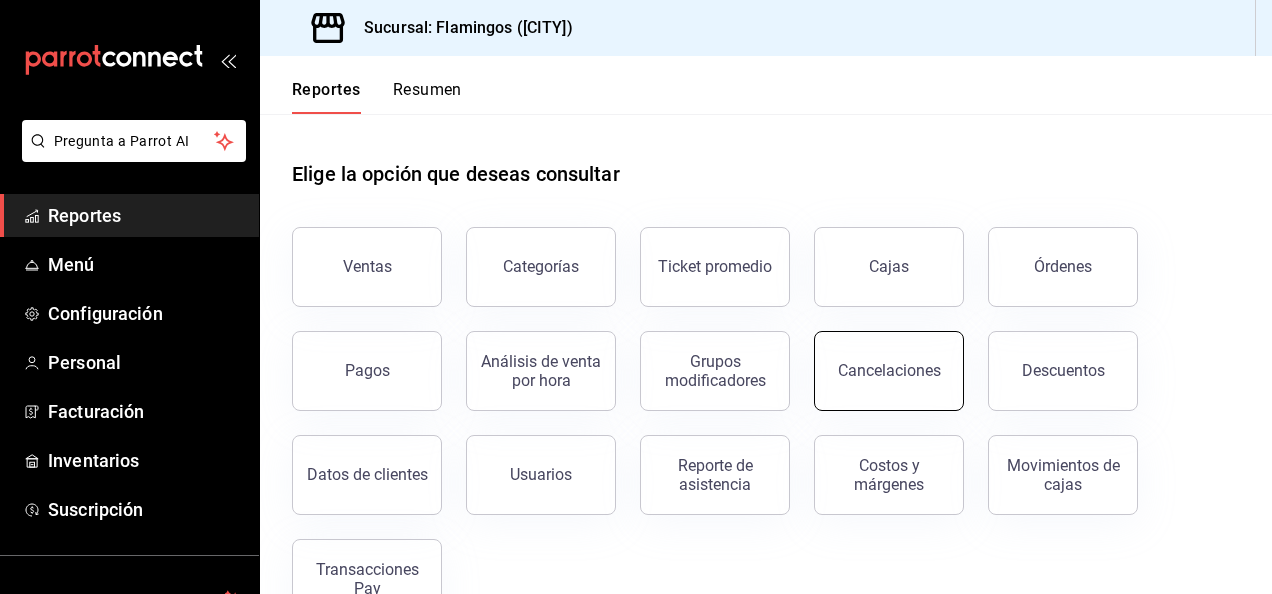 click on "Cancelaciones" at bounding box center (889, 370) 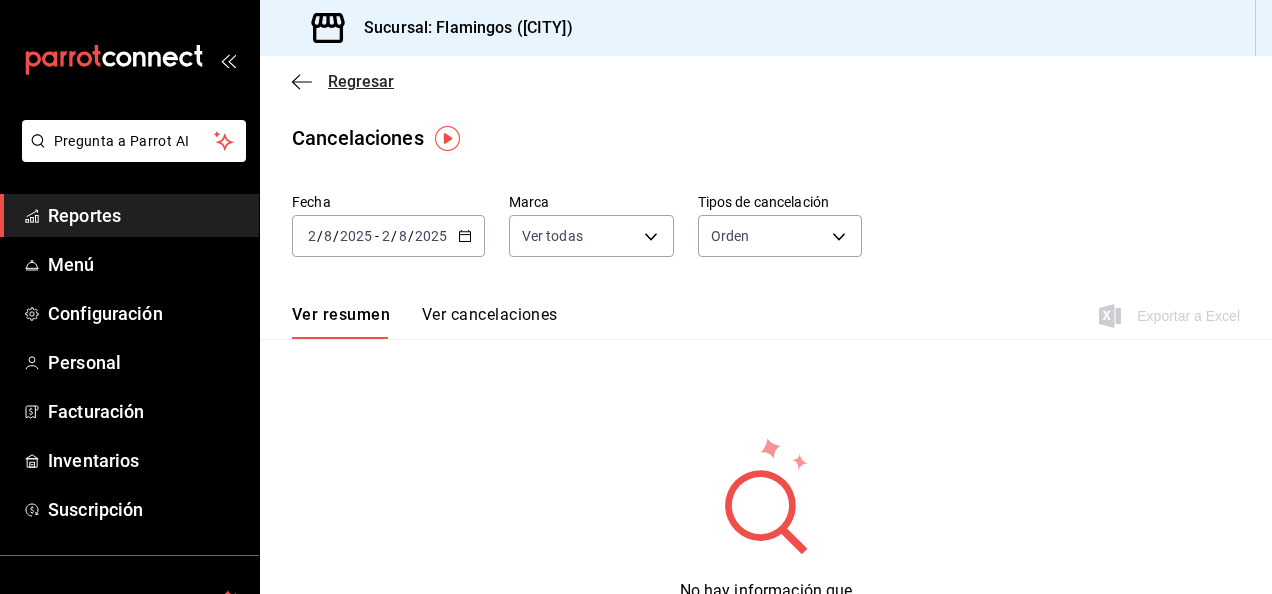 click on "Regresar" at bounding box center (361, 81) 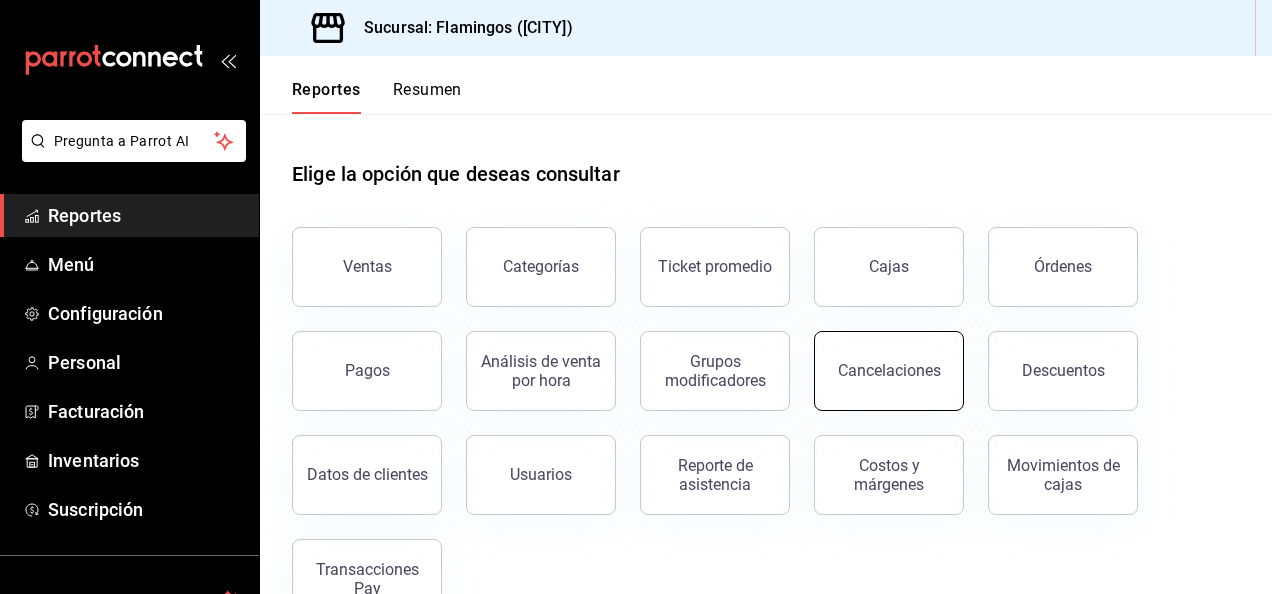 click on "Cancelaciones" at bounding box center [889, 370] 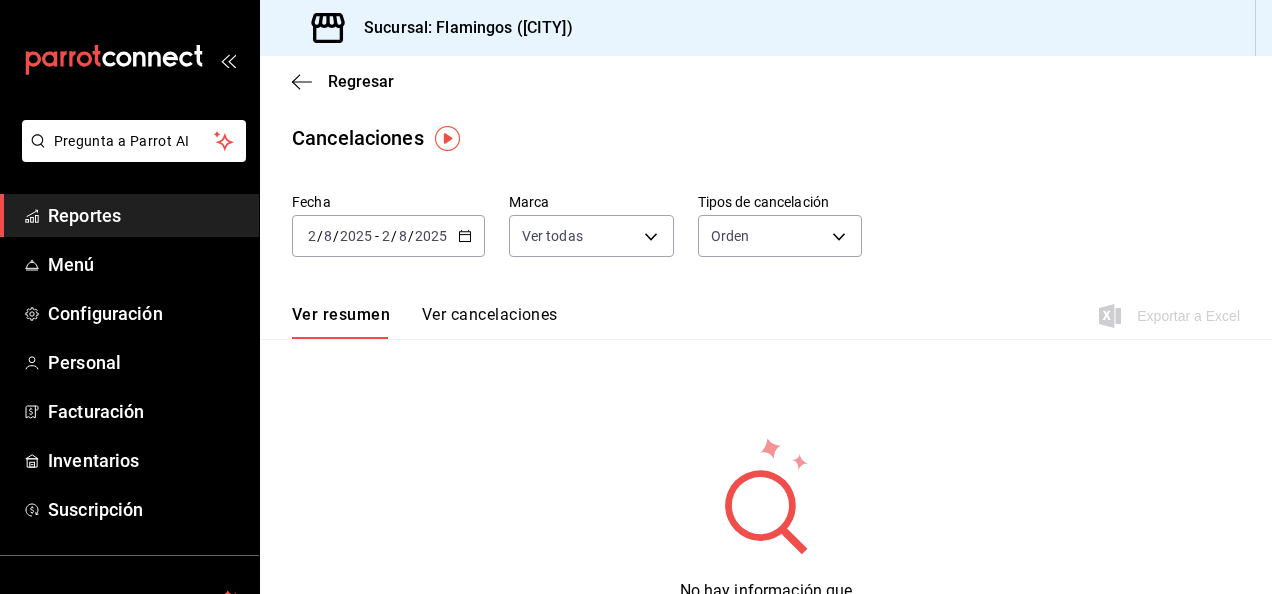 click 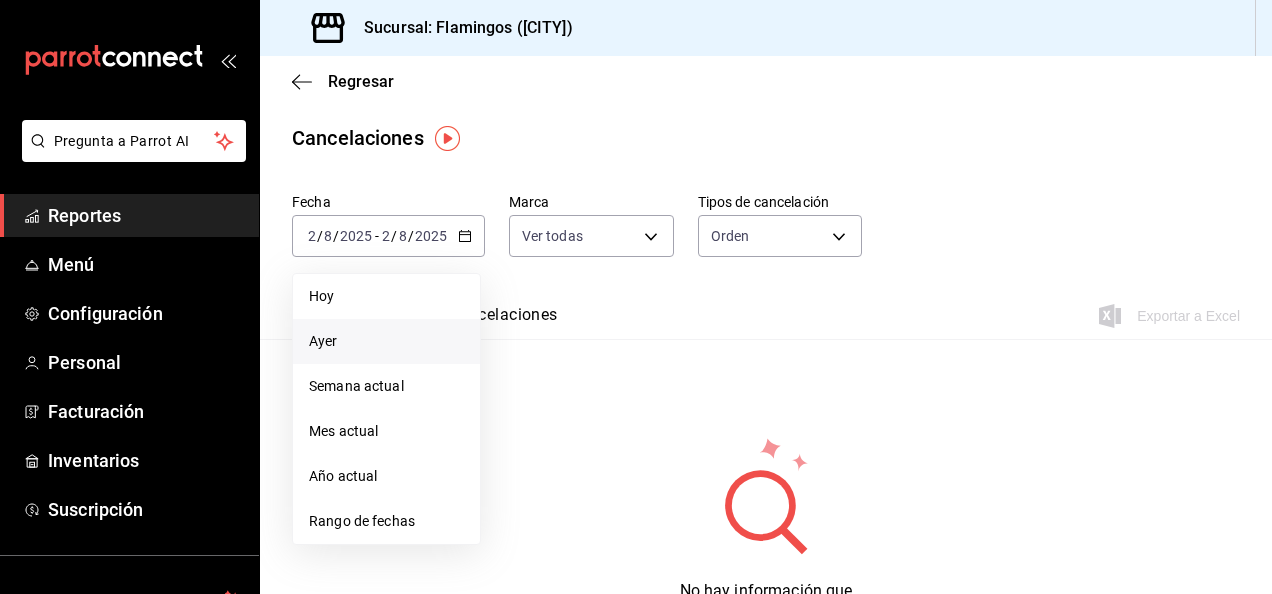 click on "Ayer" at bounding box center [386, 341] 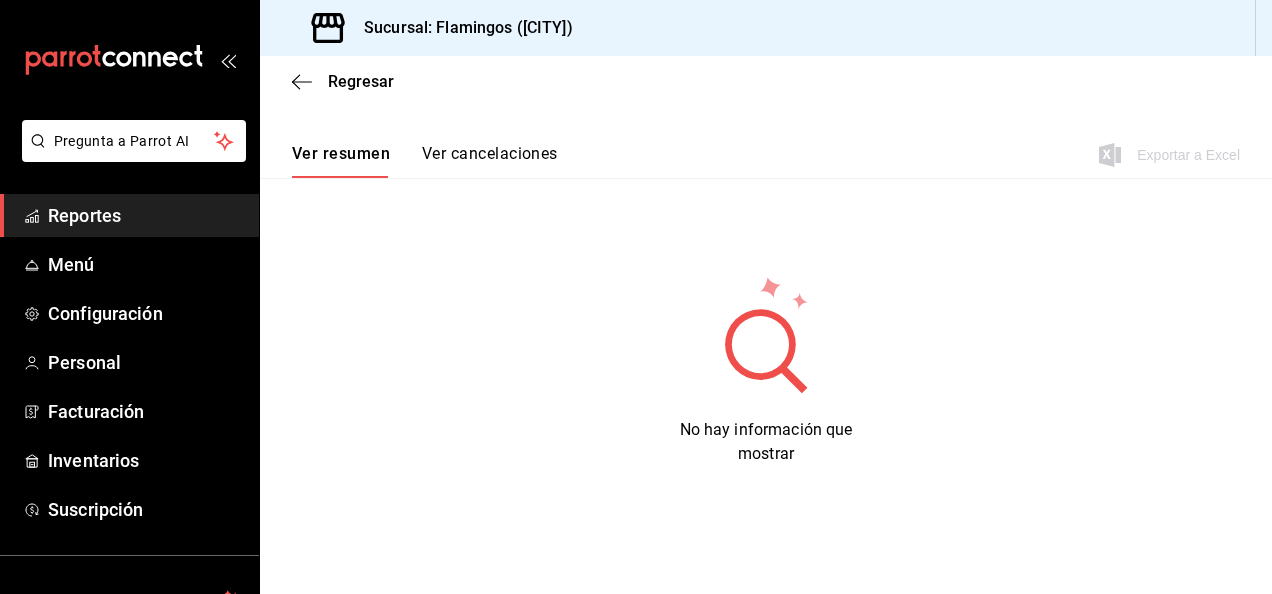 scroll, scrollTop: 0, scrollLeft: 0, axis: both 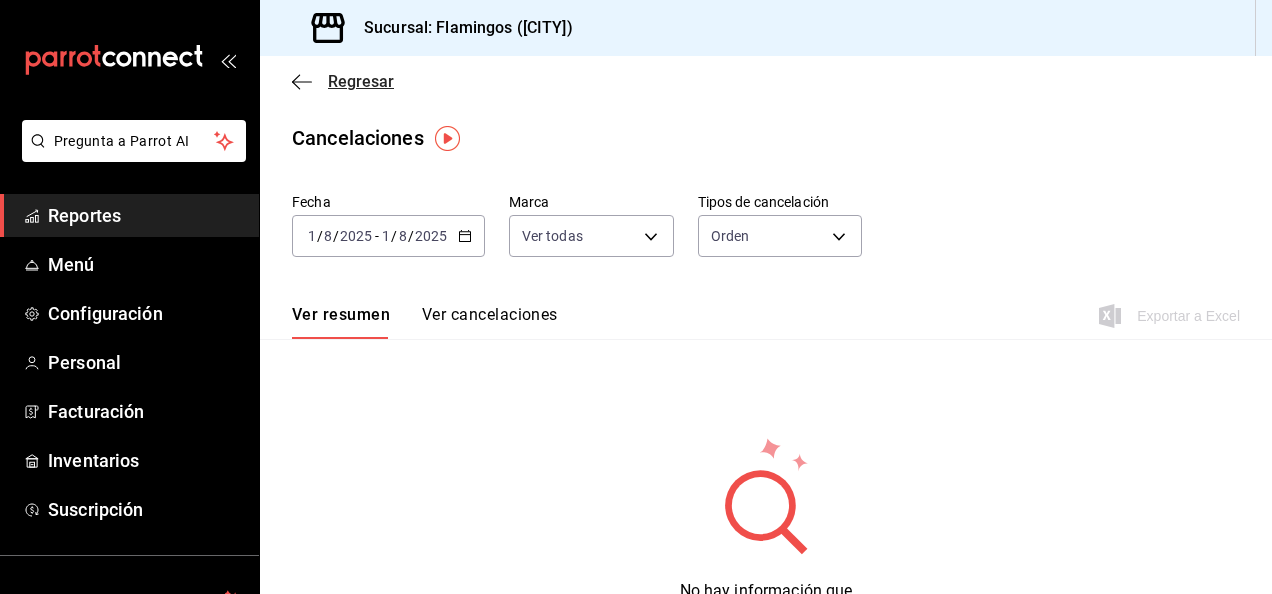 click on "Regresar" at bounding box center [361, 81] 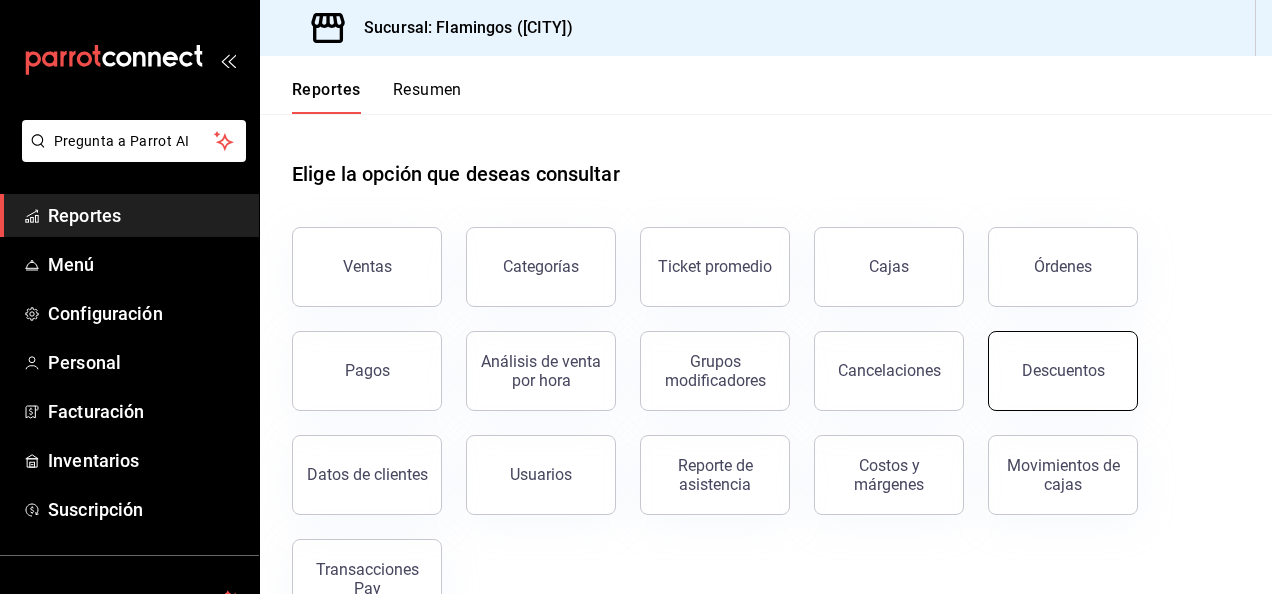 click on "Descuentos" at bounding box center (1063, 370) 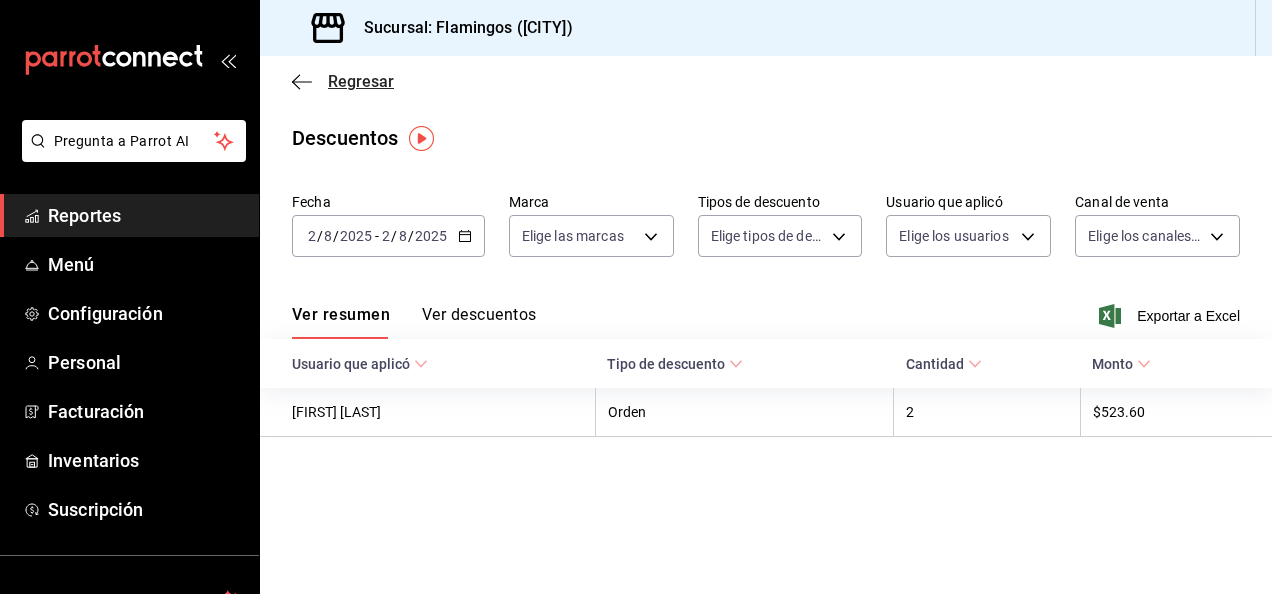 click on "Regresar" at bounding box center [361, 81] 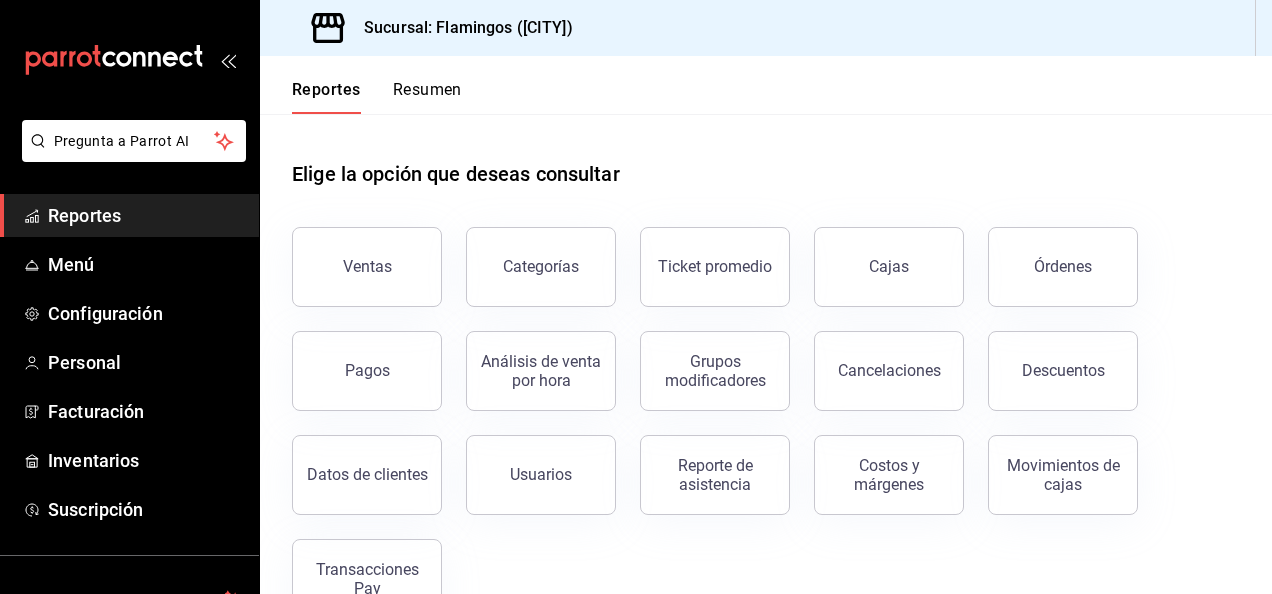 scroll, scrollTop: 56, scrollLeft: 0, axis: vertical 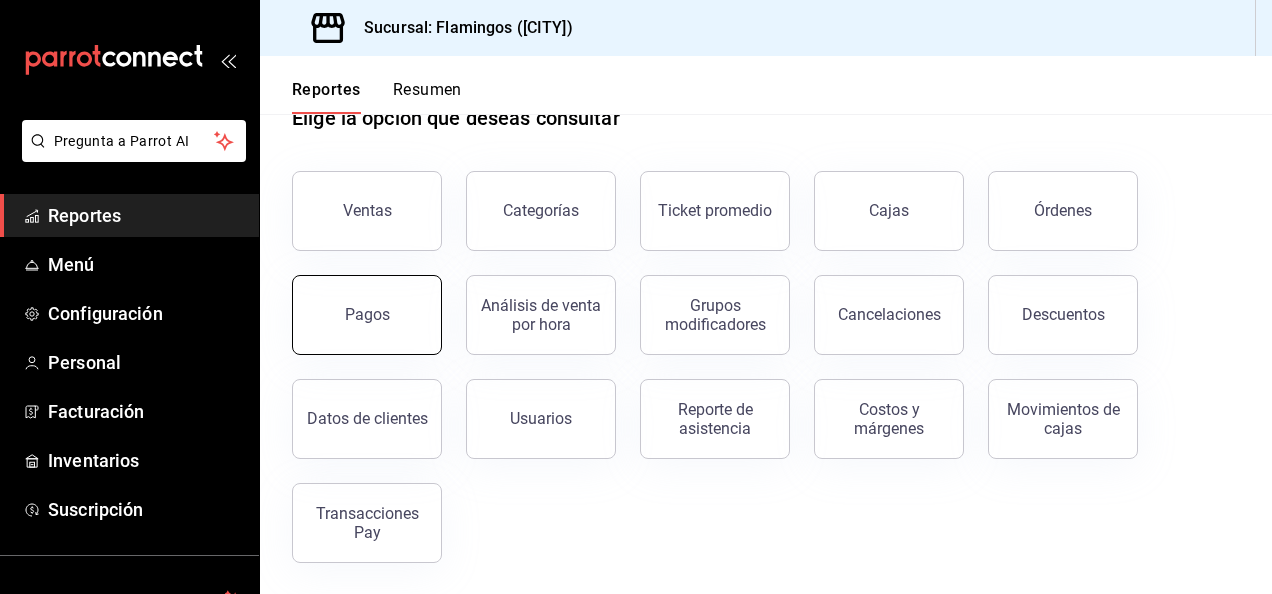 click on "Pagos" at bounding box center [367, 315] 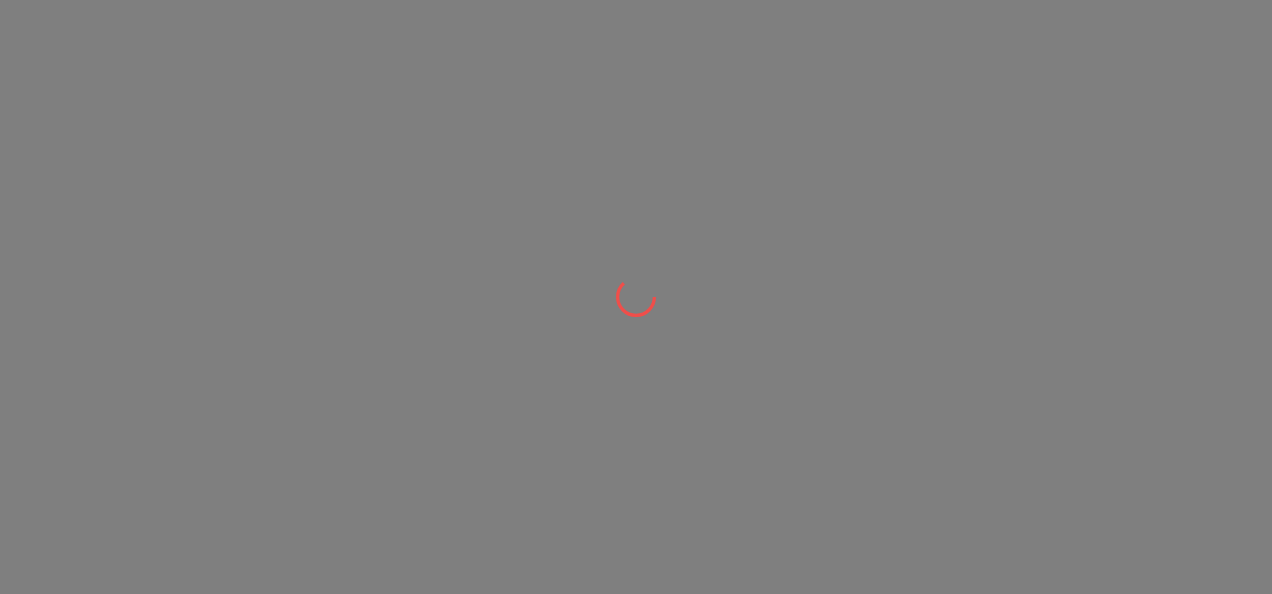 scroll, scrollTop: 0, scrollLeft: 0, axis: both 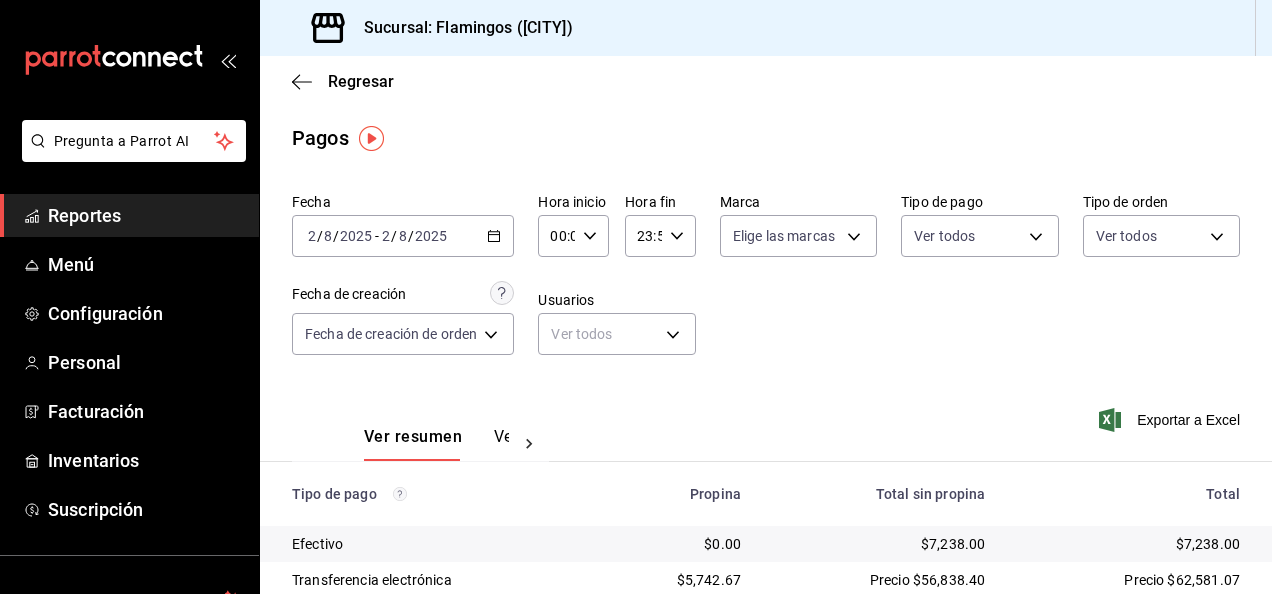 drag, startPoint x: 806, startPoint y: 334, endPoint x: 730, endPoint y: 349, distance: 77.46612 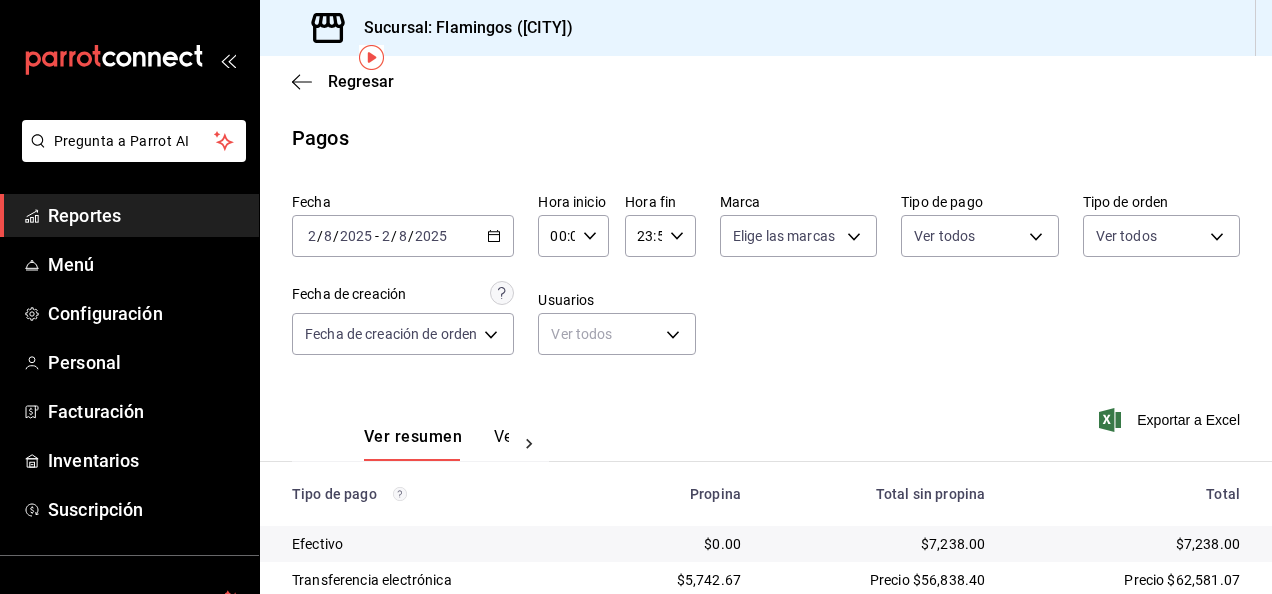 scroll, scrollTop: 180, scrollLeft: 0, axis: vertical 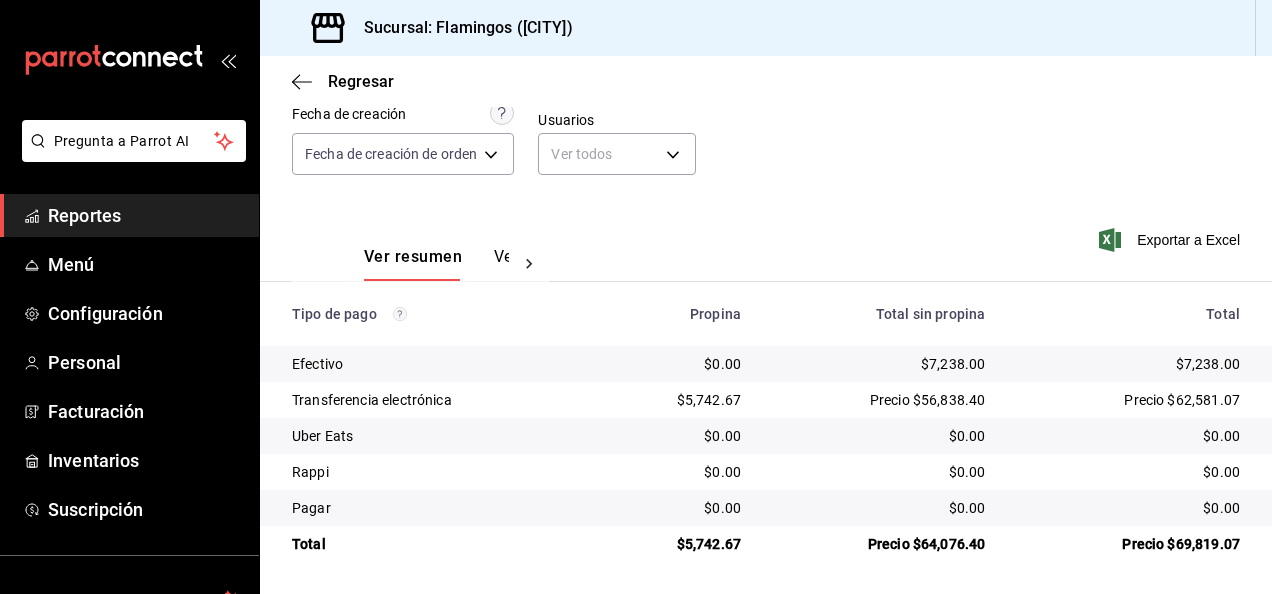 click on "Precio $64,076.40" at bounding box center [879, 544] 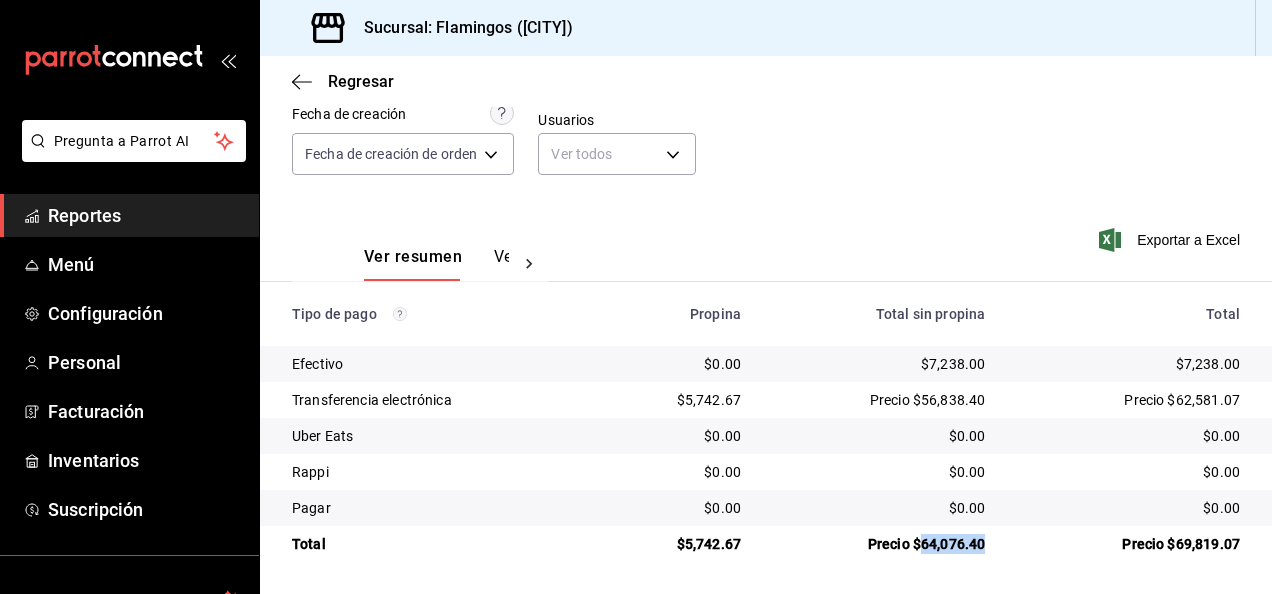 click on "Precio $64,076.40" at bounding box center (879, 544) 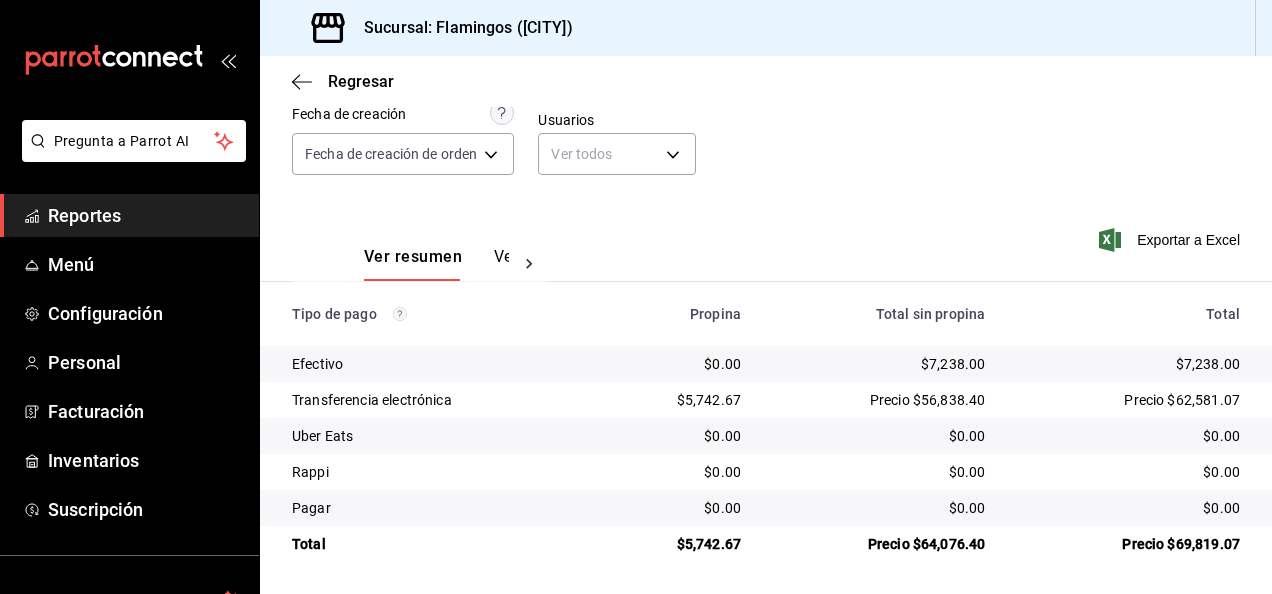 click on "Precio $56,838.40" at bounding box center [879, 400] 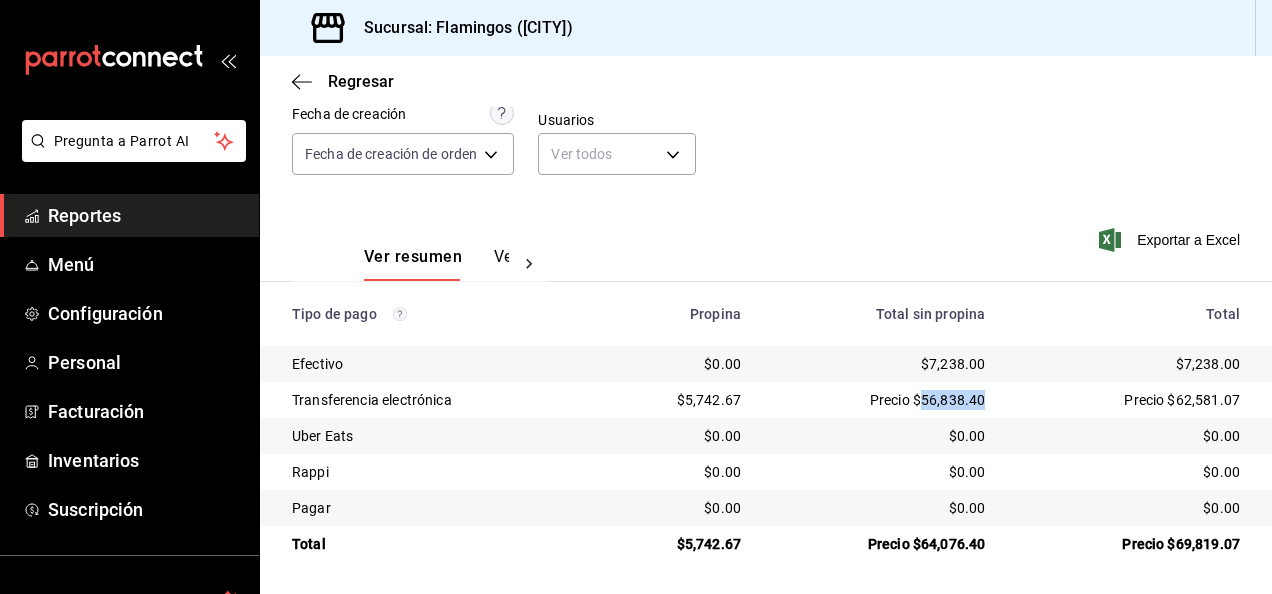 click on "Precio $56,838.40" at bounding box center (879, 400) 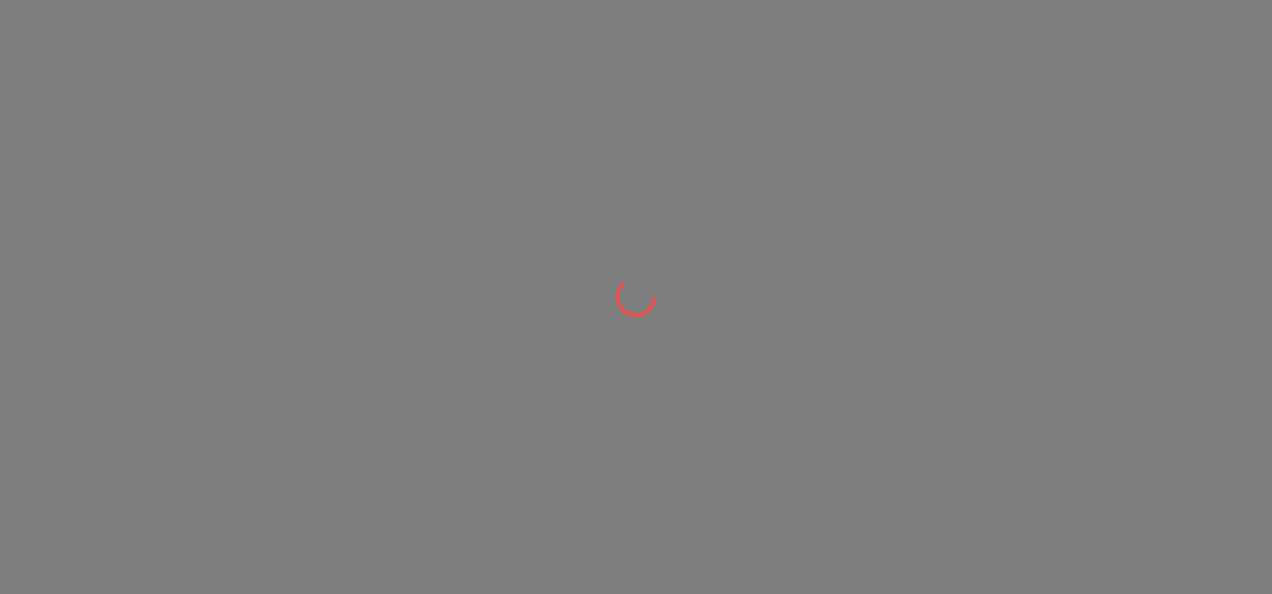 scroll, scrollTop: 0, scrollLeft: 0, axis: both 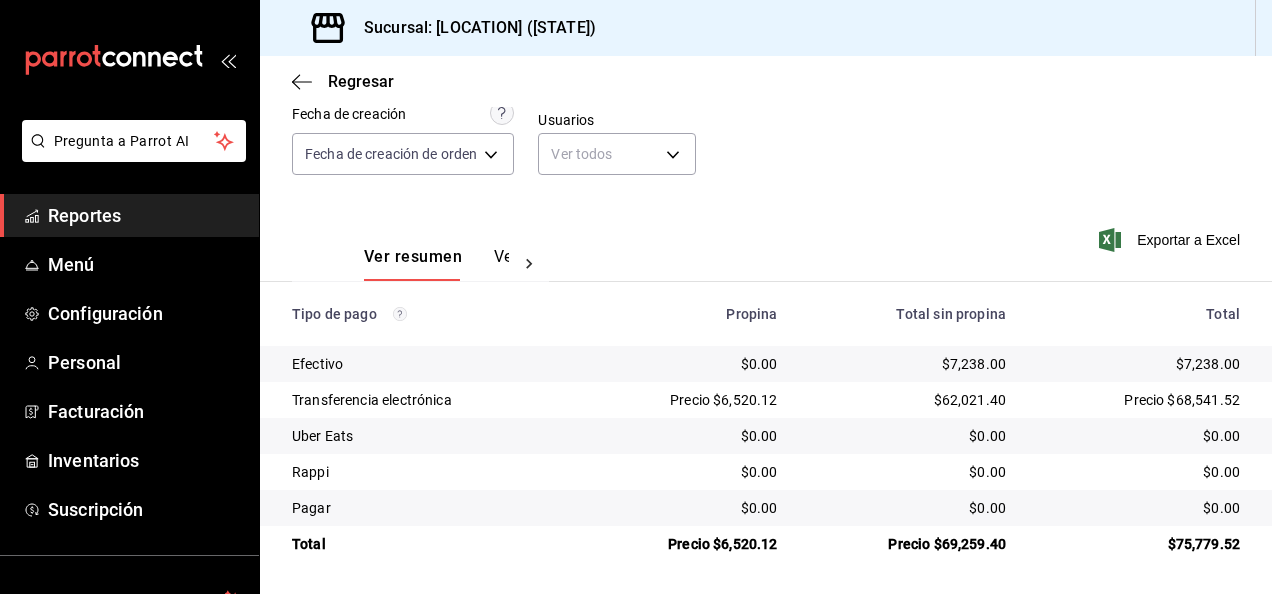 click on "Precio $6,520.12" at bounding box center (685, 400) 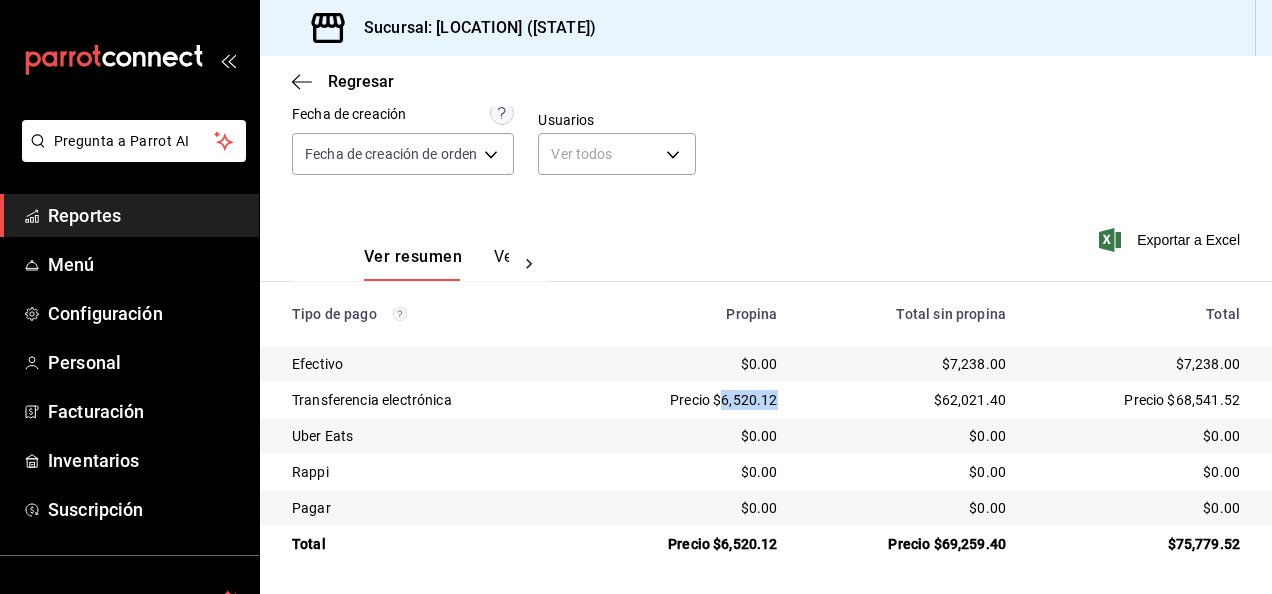 click on "Precio $6,520.12" at bounding box center [685, 400] 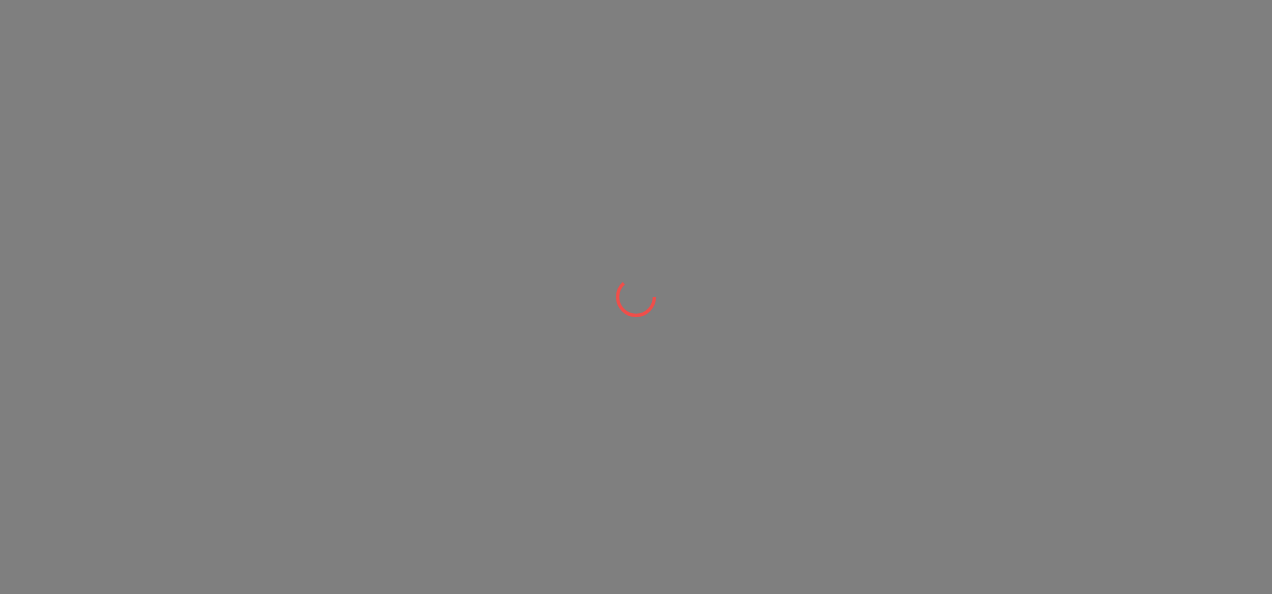 scroll, scrollTop: 0, scrollLeft: 0, axis: both 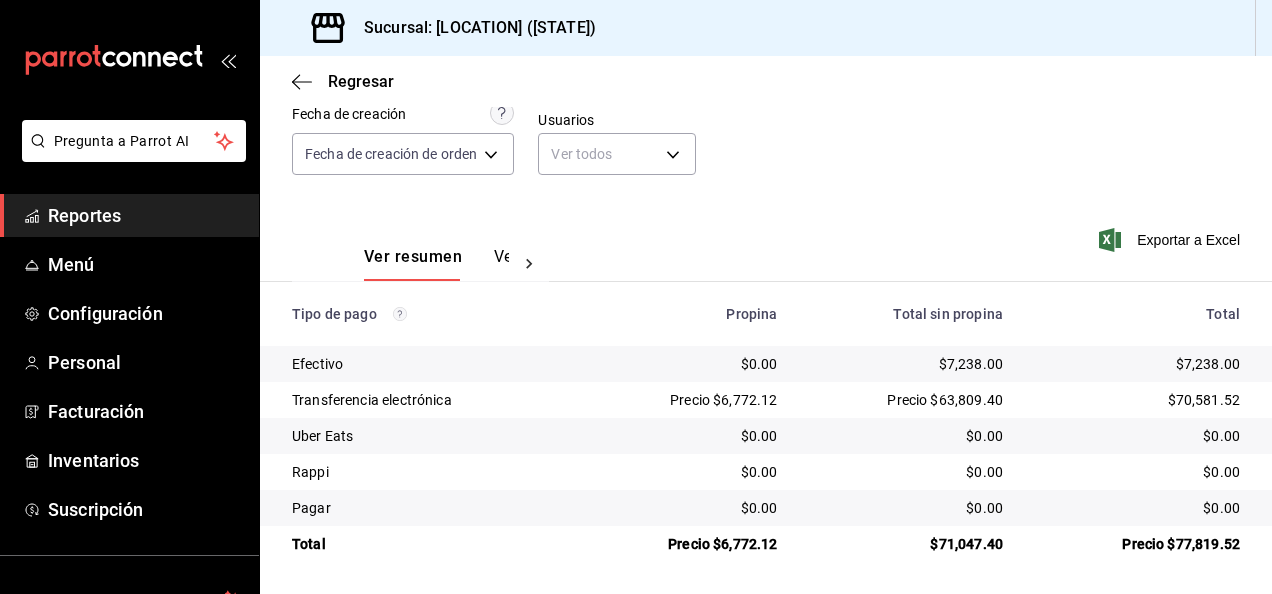 click on "$71,047.40" at bounding box center [906, 544] 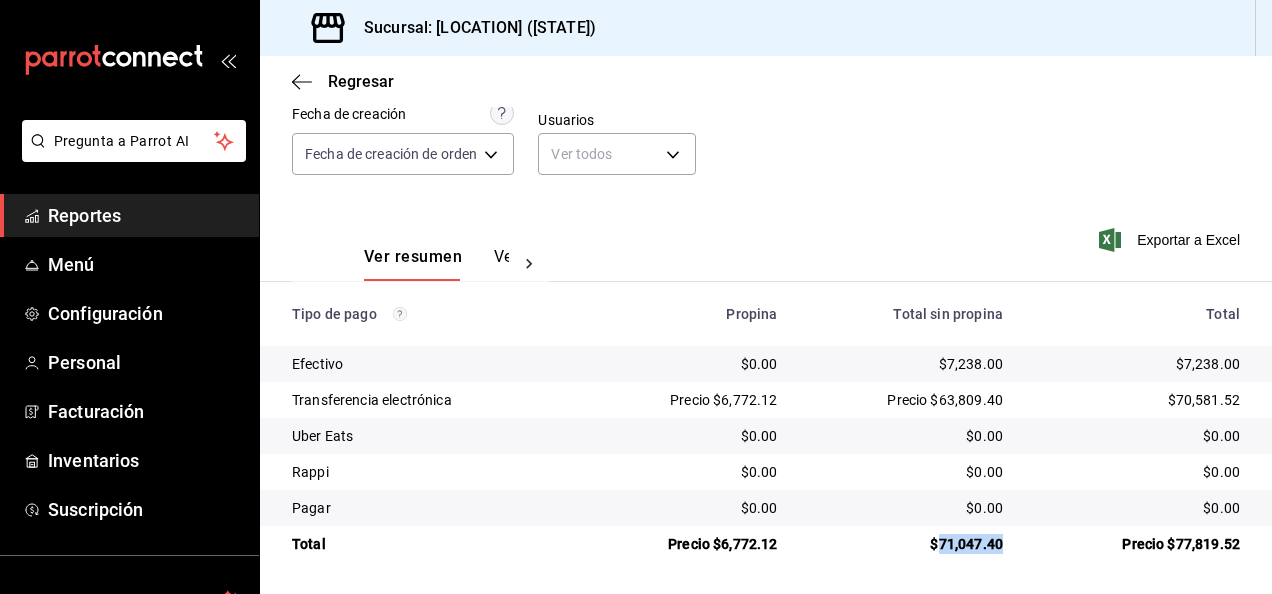 click on "$71,047.40" at bounding box center (906, 544) 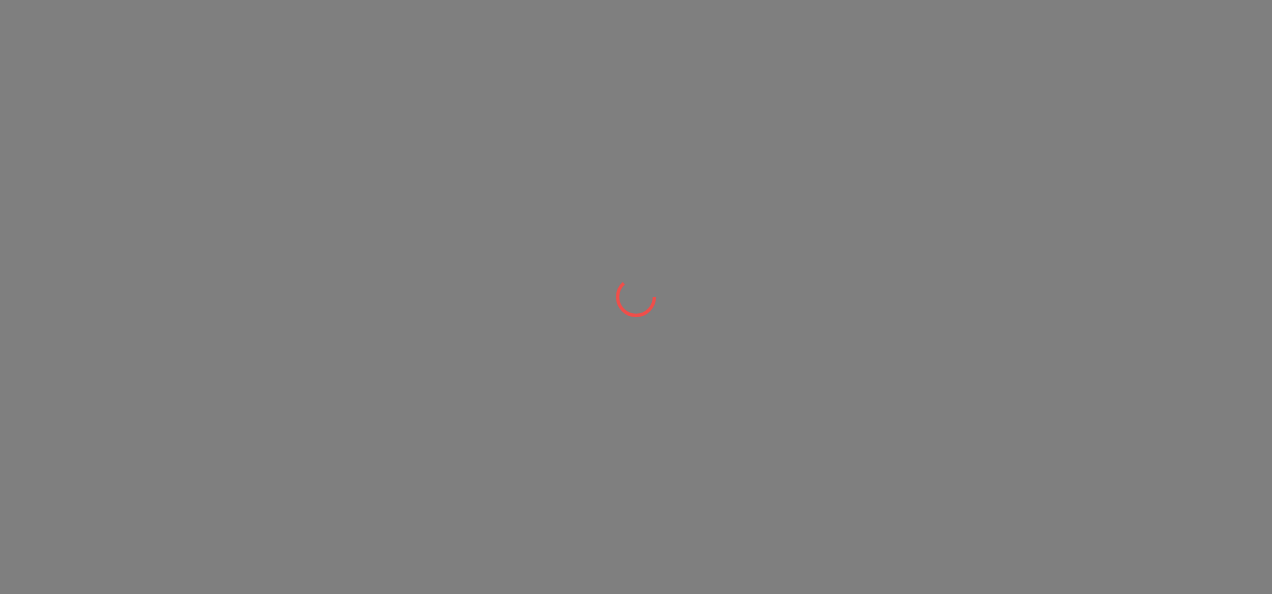 scroll, scrollTop: 0, scrollLeft: 0, axis: both 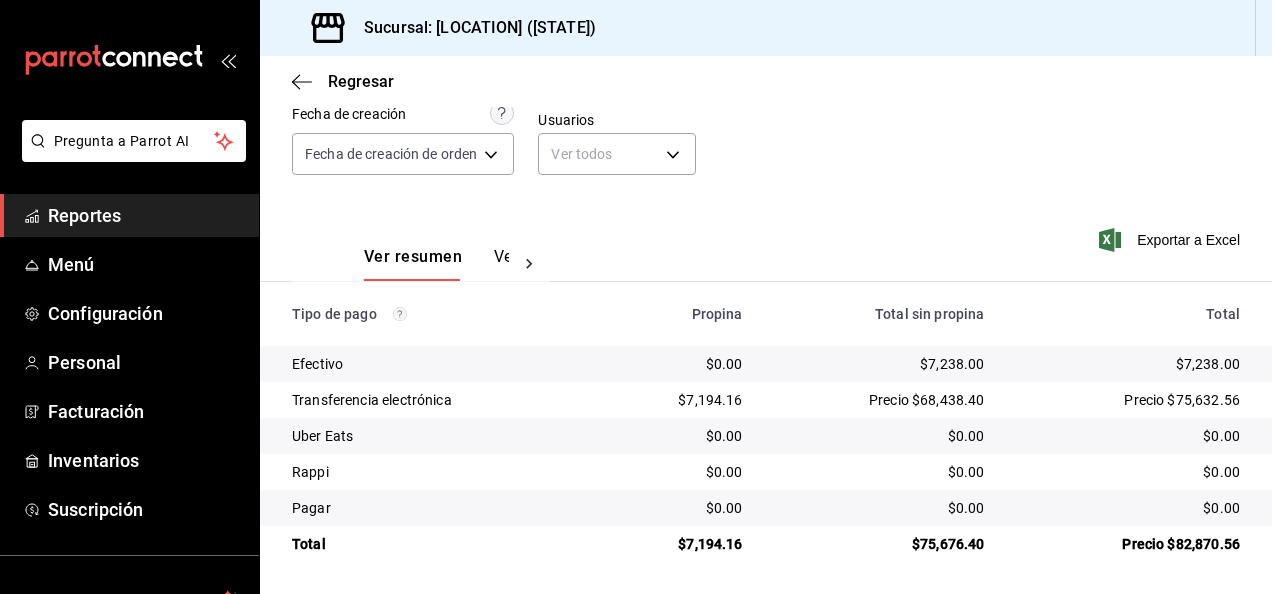 click on "$7,238.00" at bounding box center [880, 364] 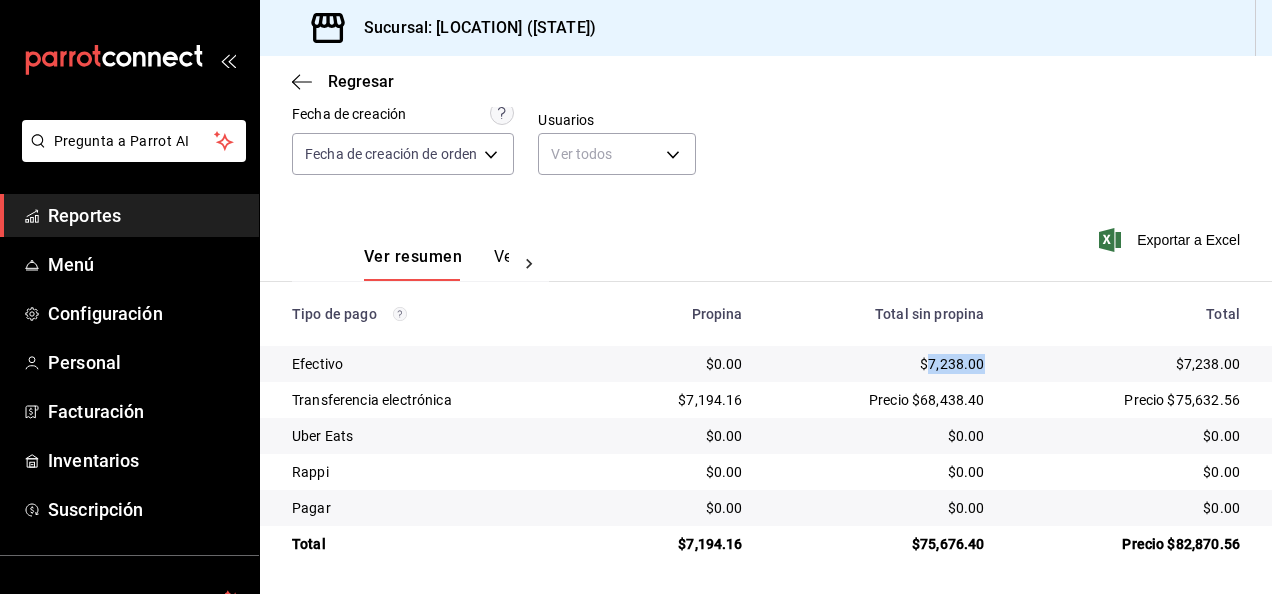click on "$7,238.00" at bounding box center (880, 364) 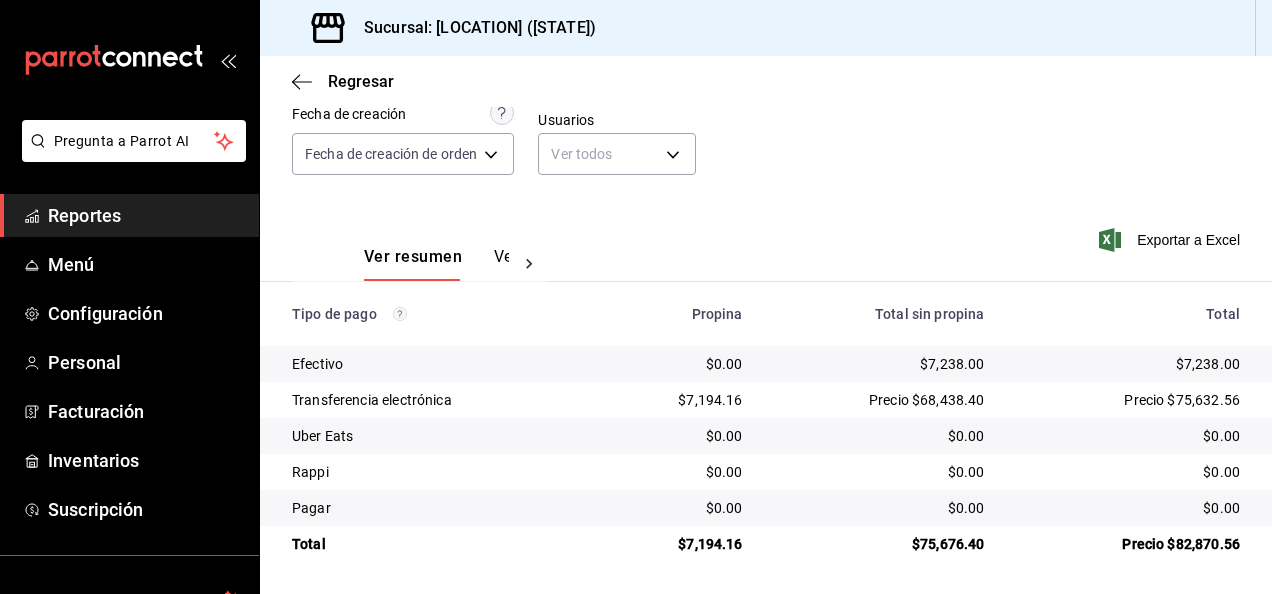 click on "$7,194.16" at bounding box center [680, 400] 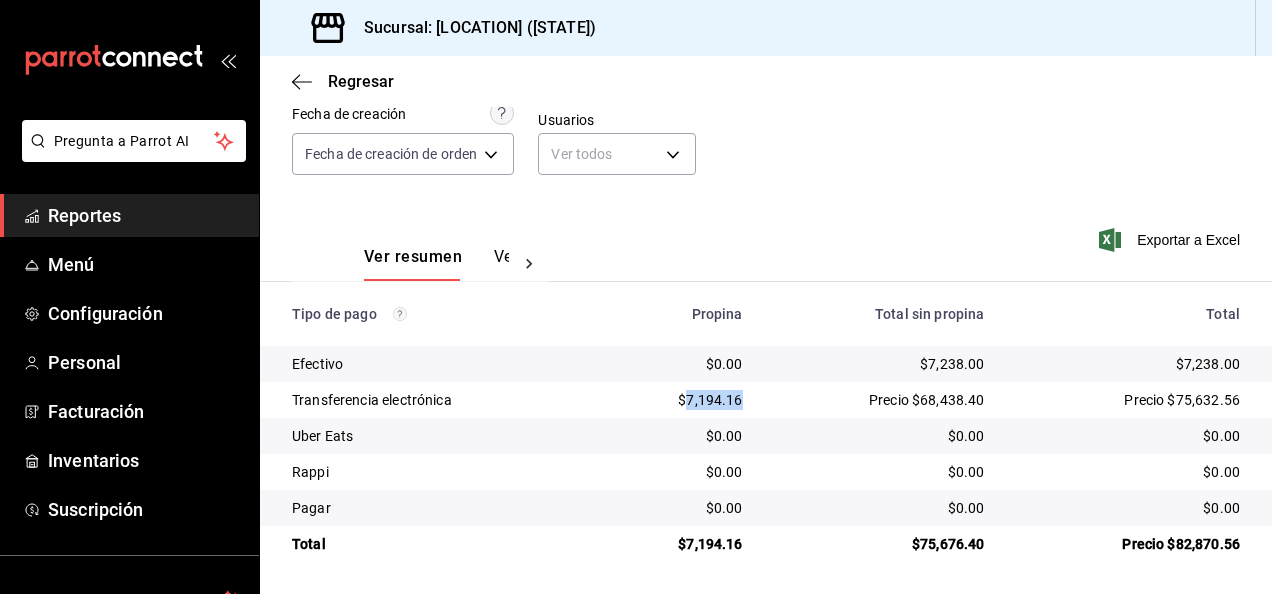 click on "$7,194.16" at bounding box center (680, 400) 